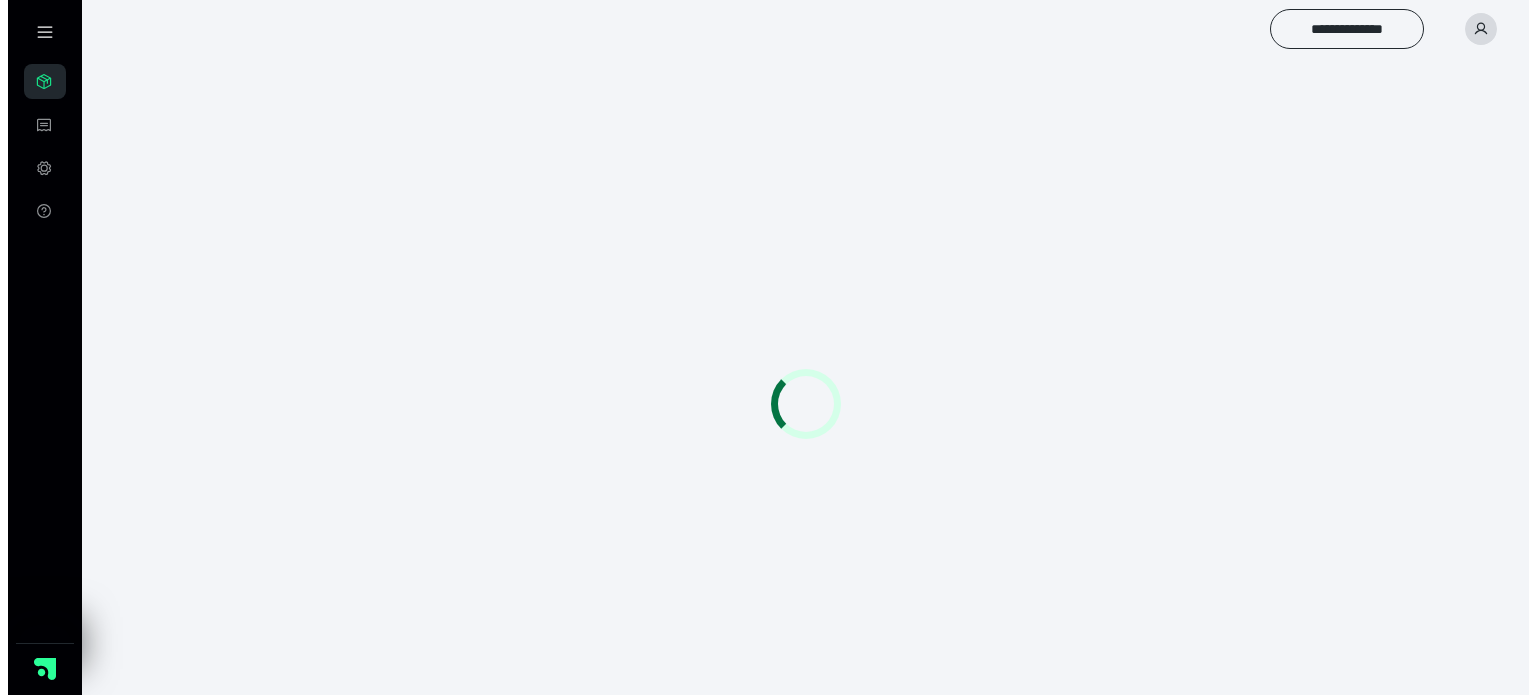 scroll, scrollTop: 0, scrollLeft: 0, axis: both 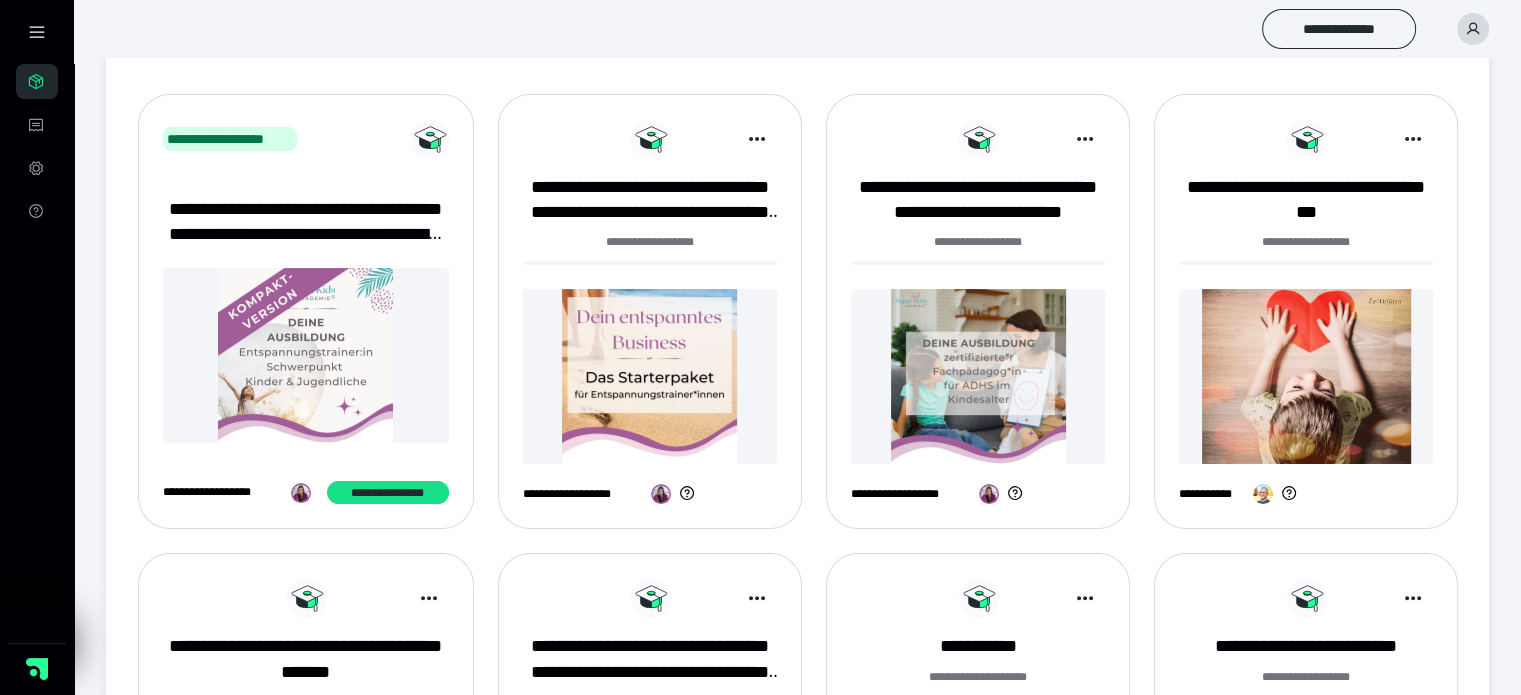 click at bounding box center (978, 376) 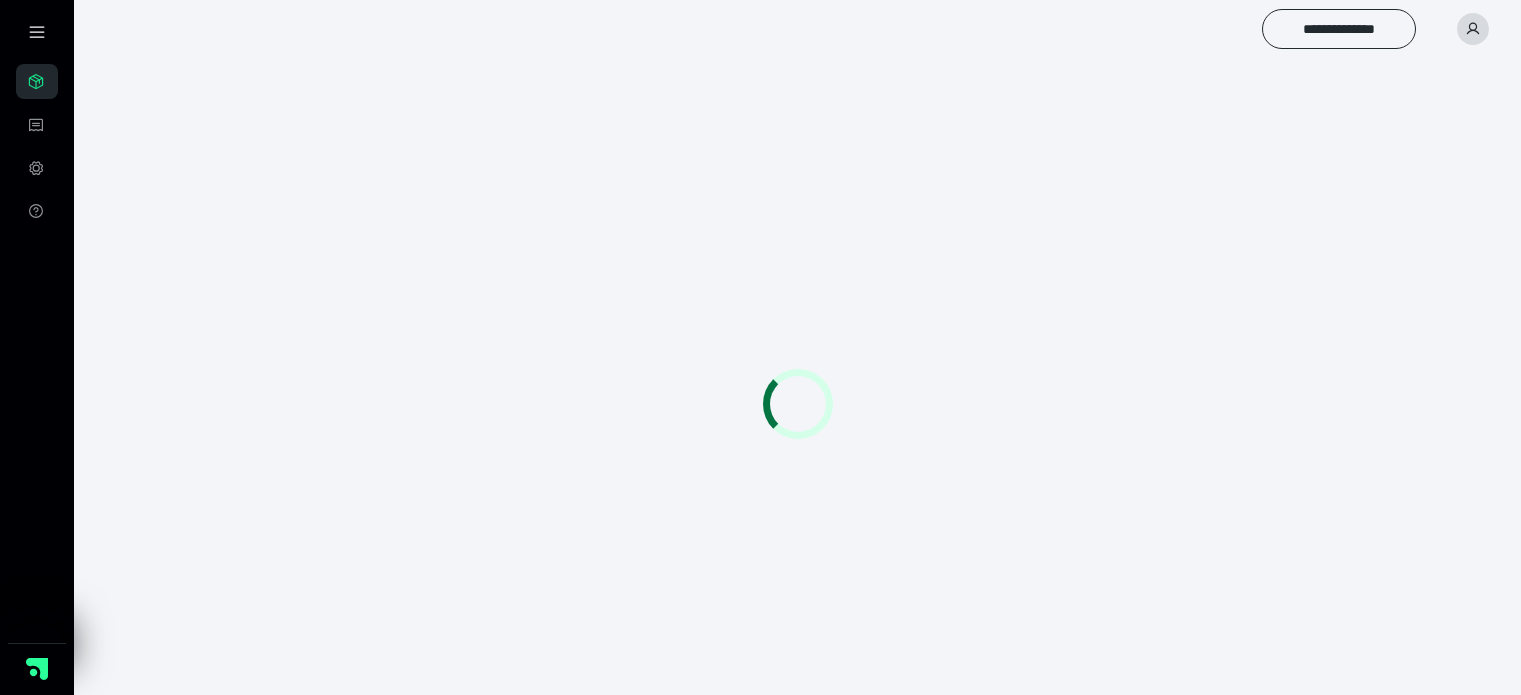 scroll, scrollTop: 0, scrollLeft: 0, axis: both 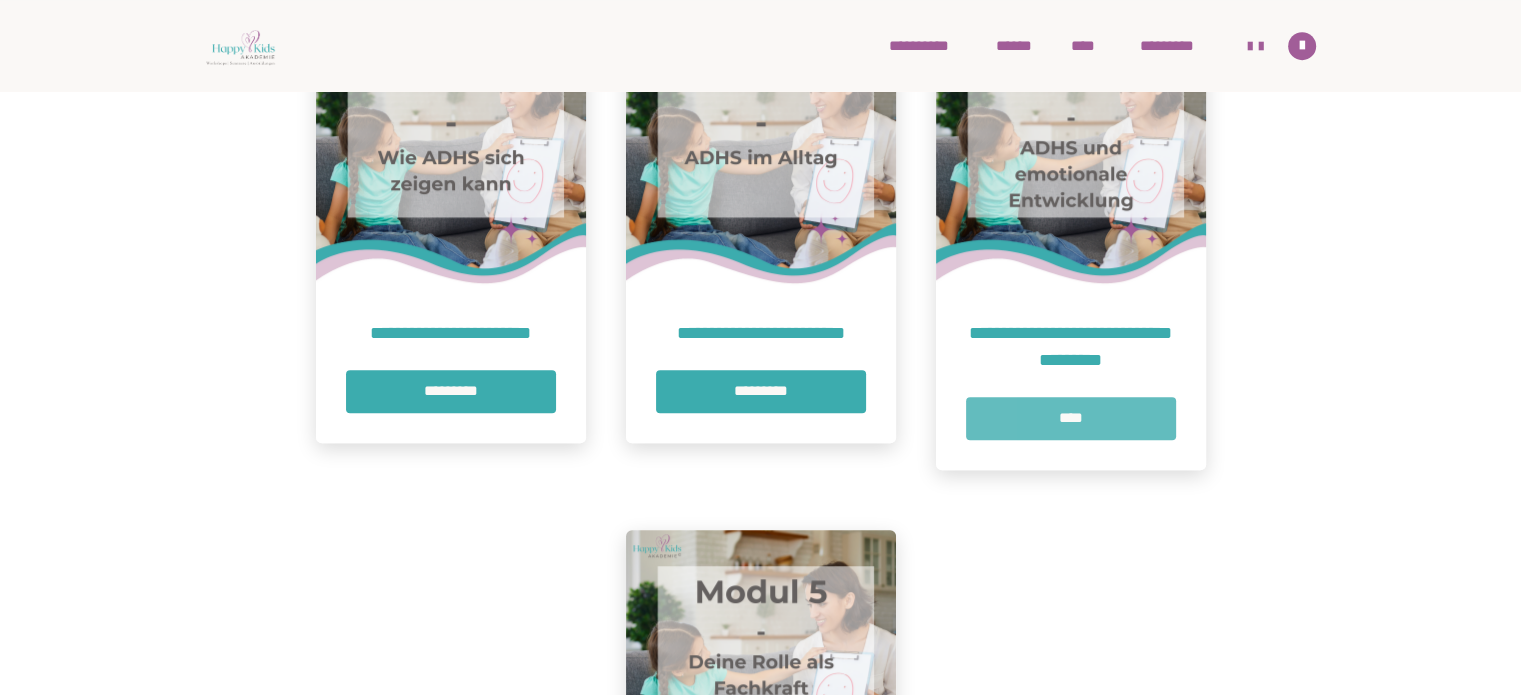 click on "****" at bounding box center (1071, 418) 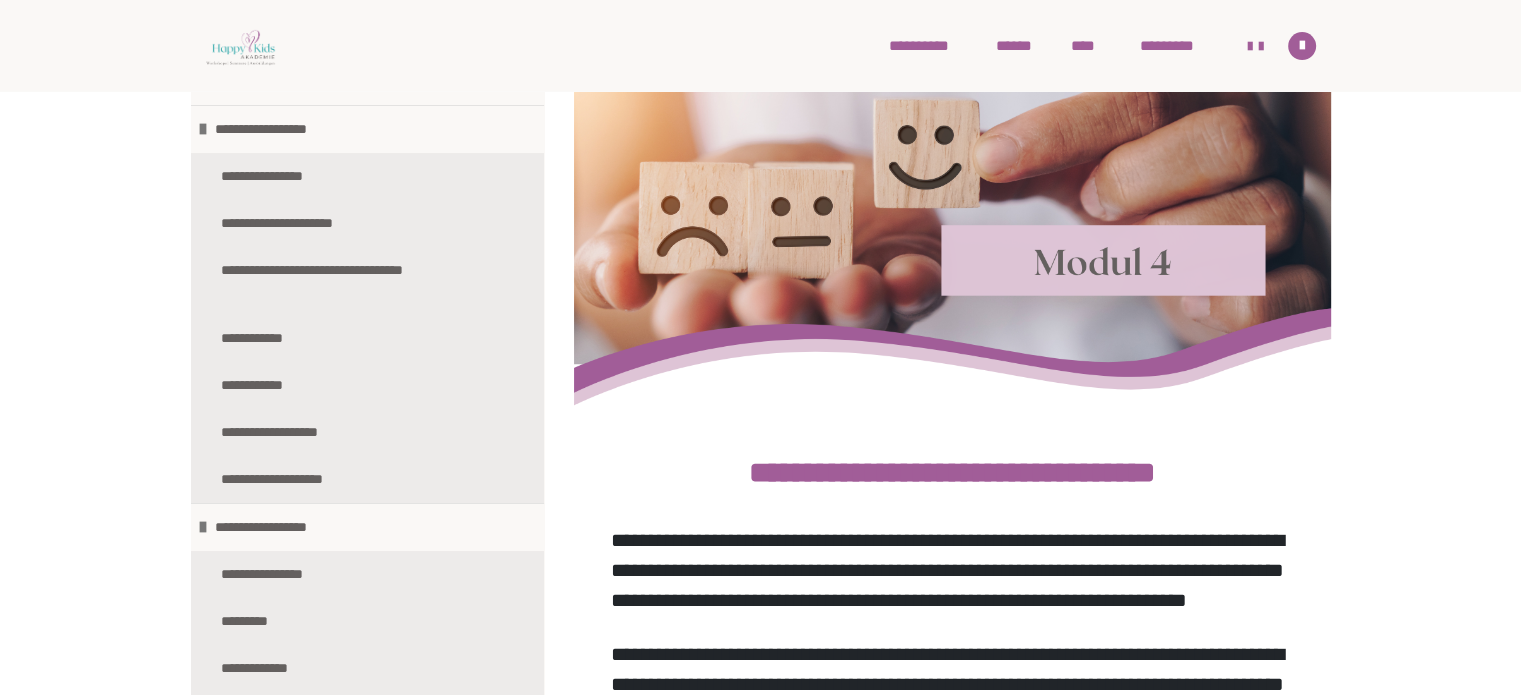 scroll, scrollTop: 388, scrollLeft: 0, axis: vertical 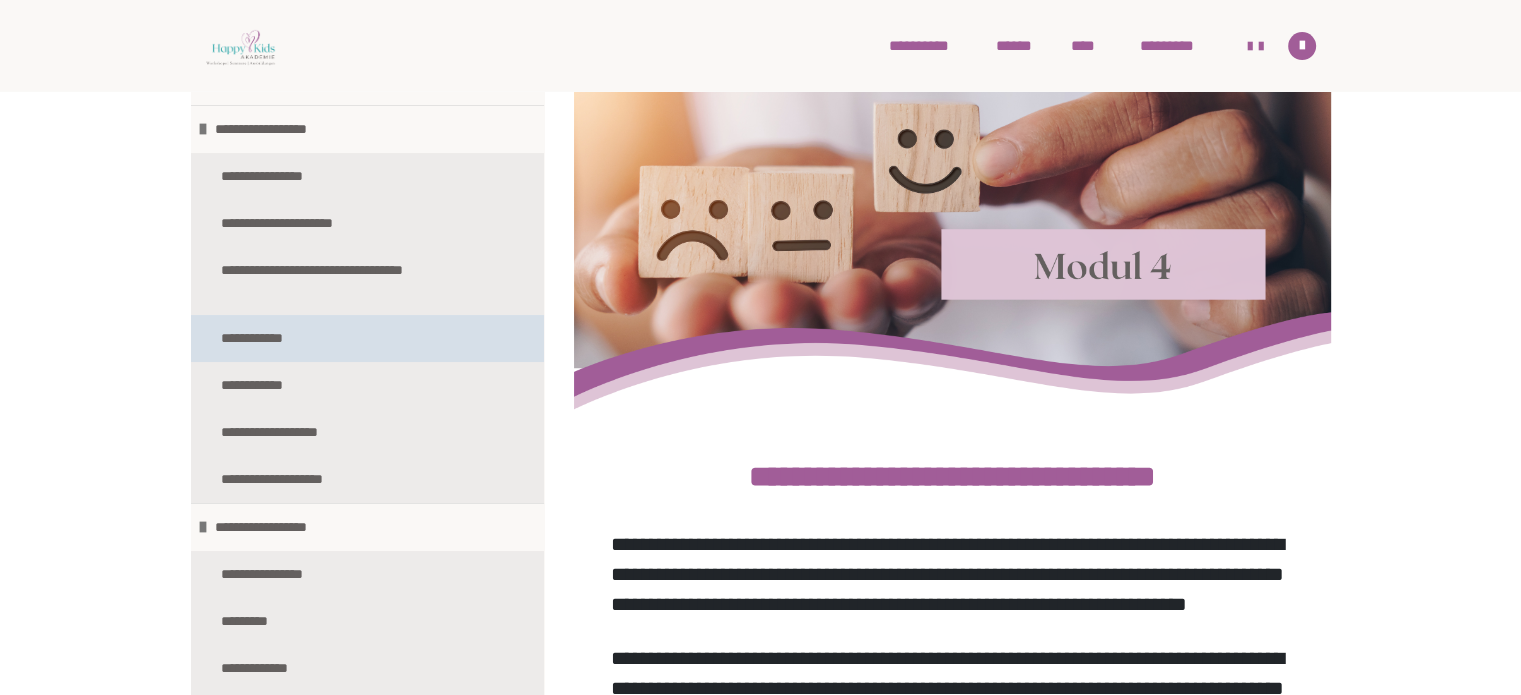 click on "**********" at bounding box center [266, 338] 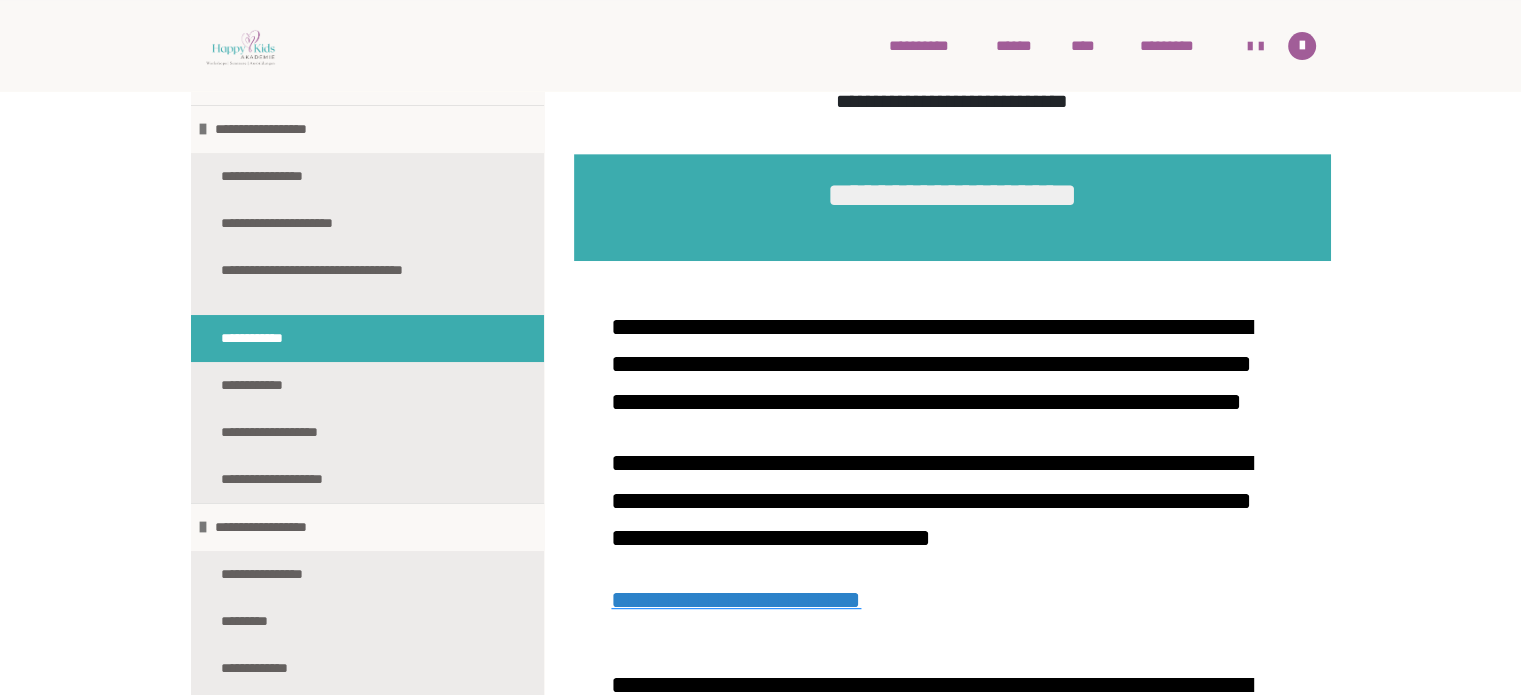 scroll, scrollTop: 826, scrollLeft: 0, axis: vertical 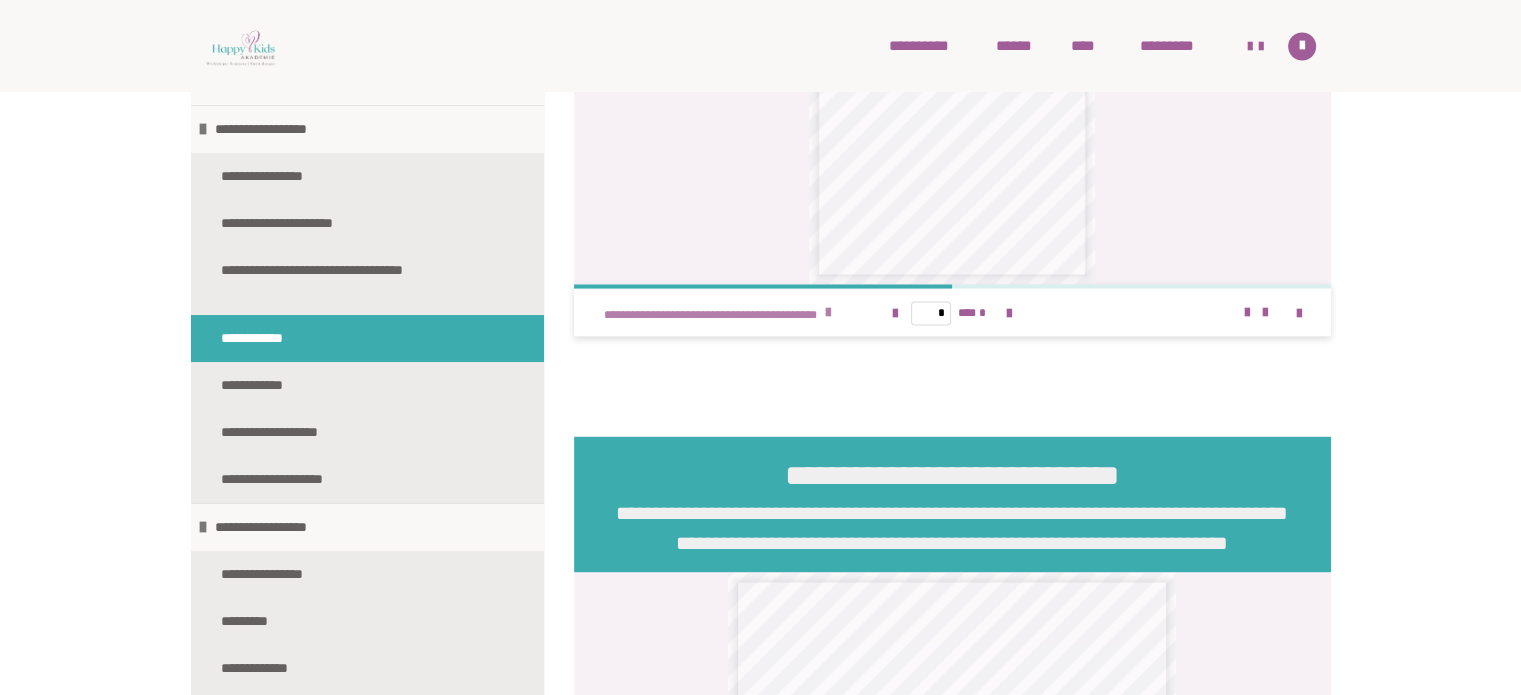 click on "**********" at bounding box center [723, 312] 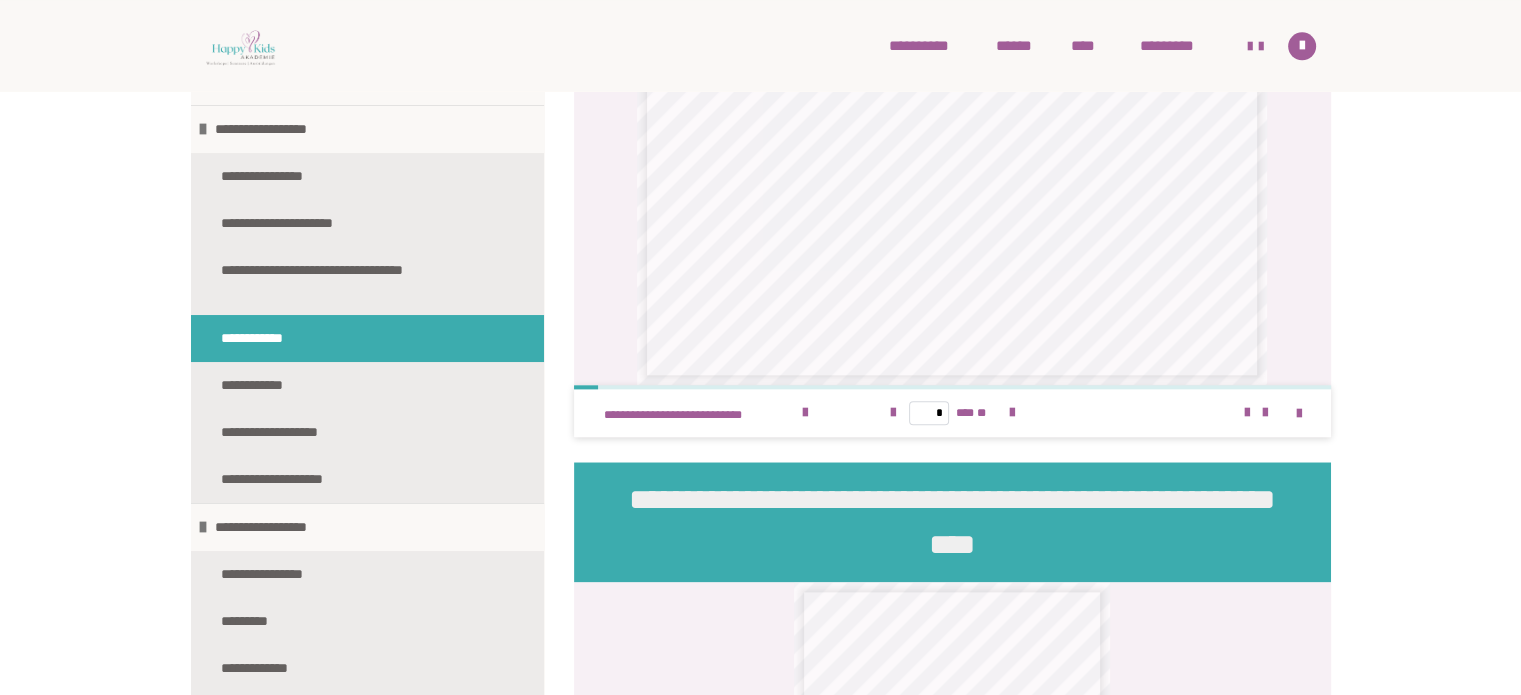 scroll, scrollTop: 2147, scrollLeft: 0, axis: vertical 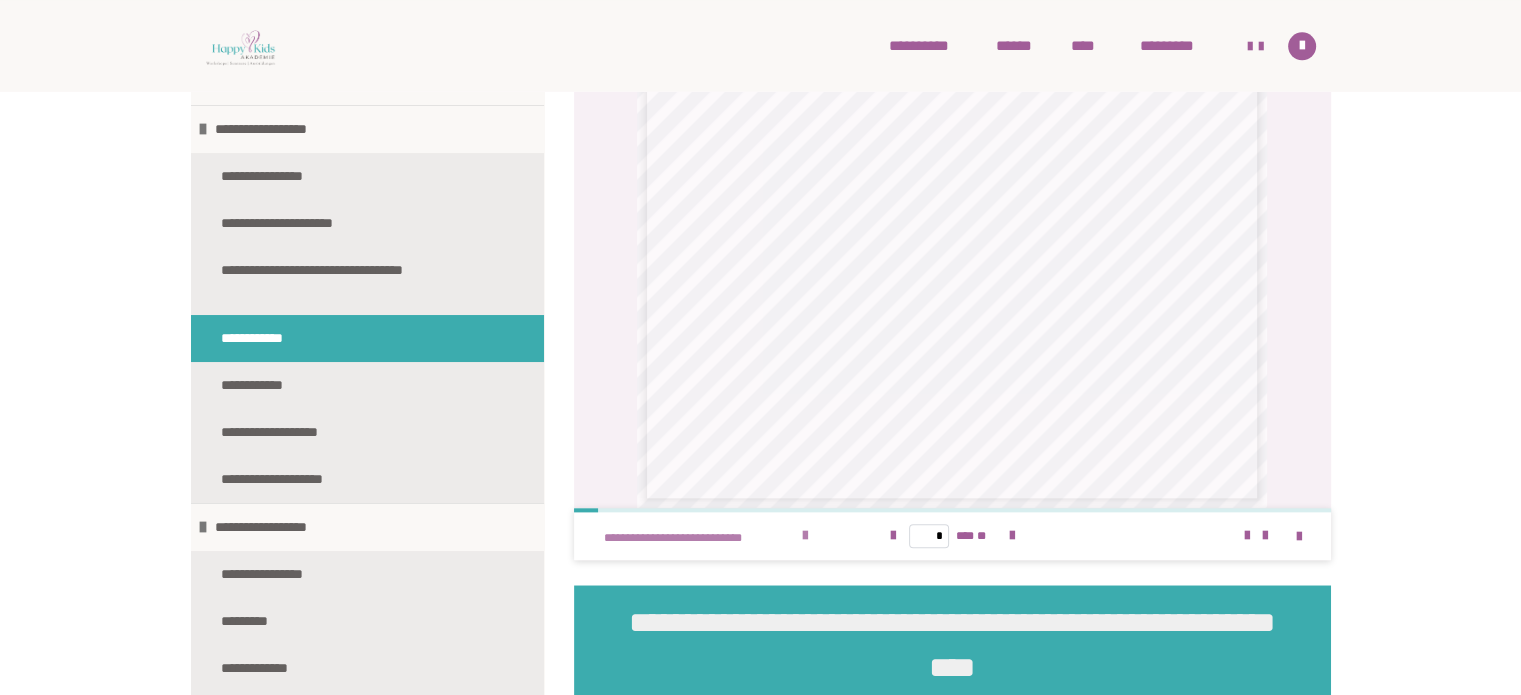 click at bounding box center (805, 536) 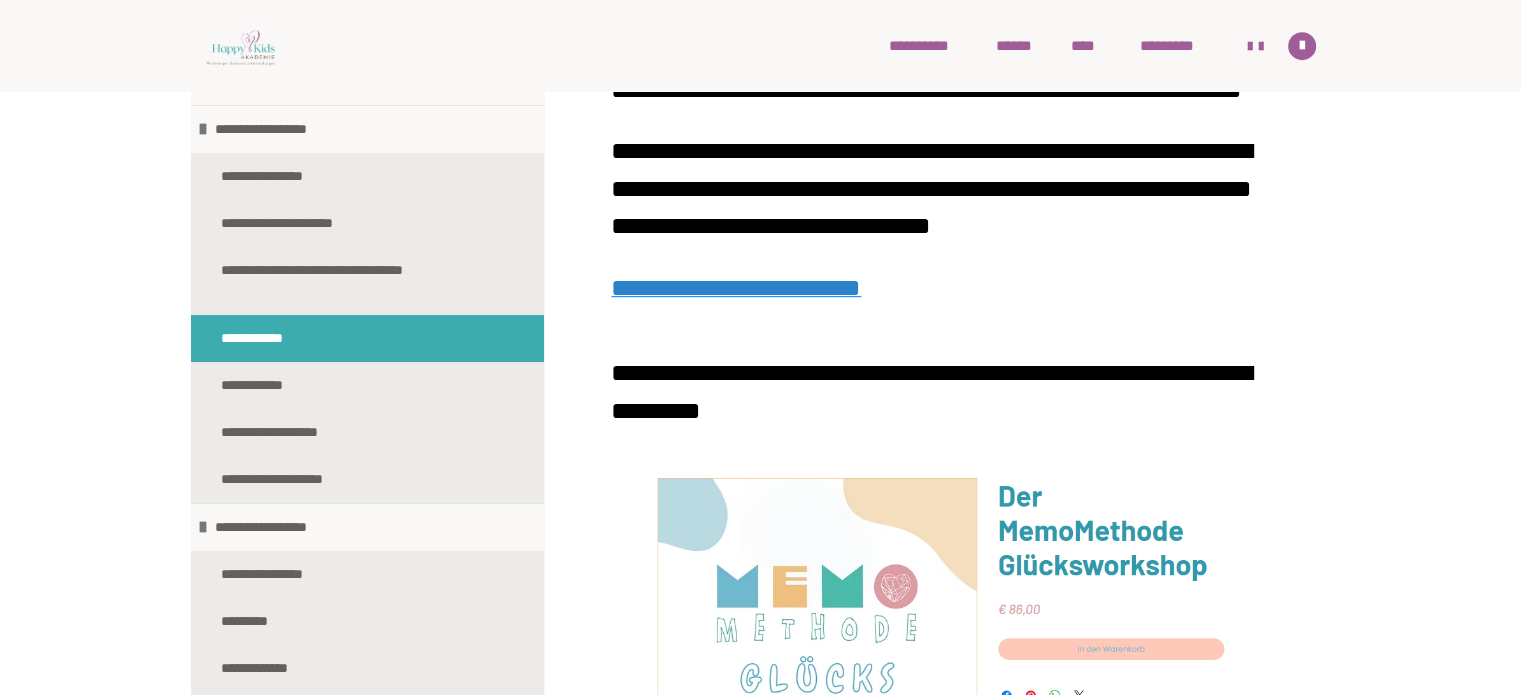 scroll, scrollTop: 1119, scrollLeft: 0, axis: vertical 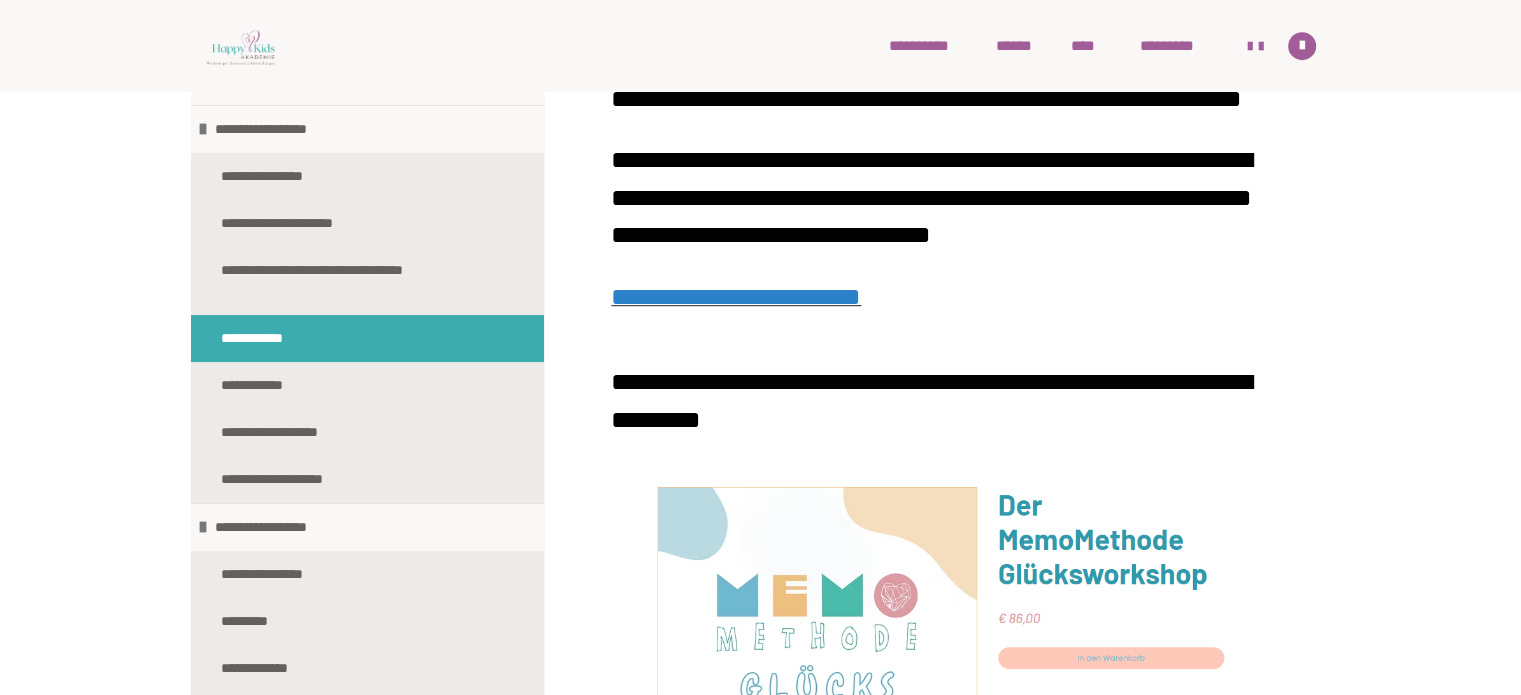 click on "**********" at bounding box center [736, 296] 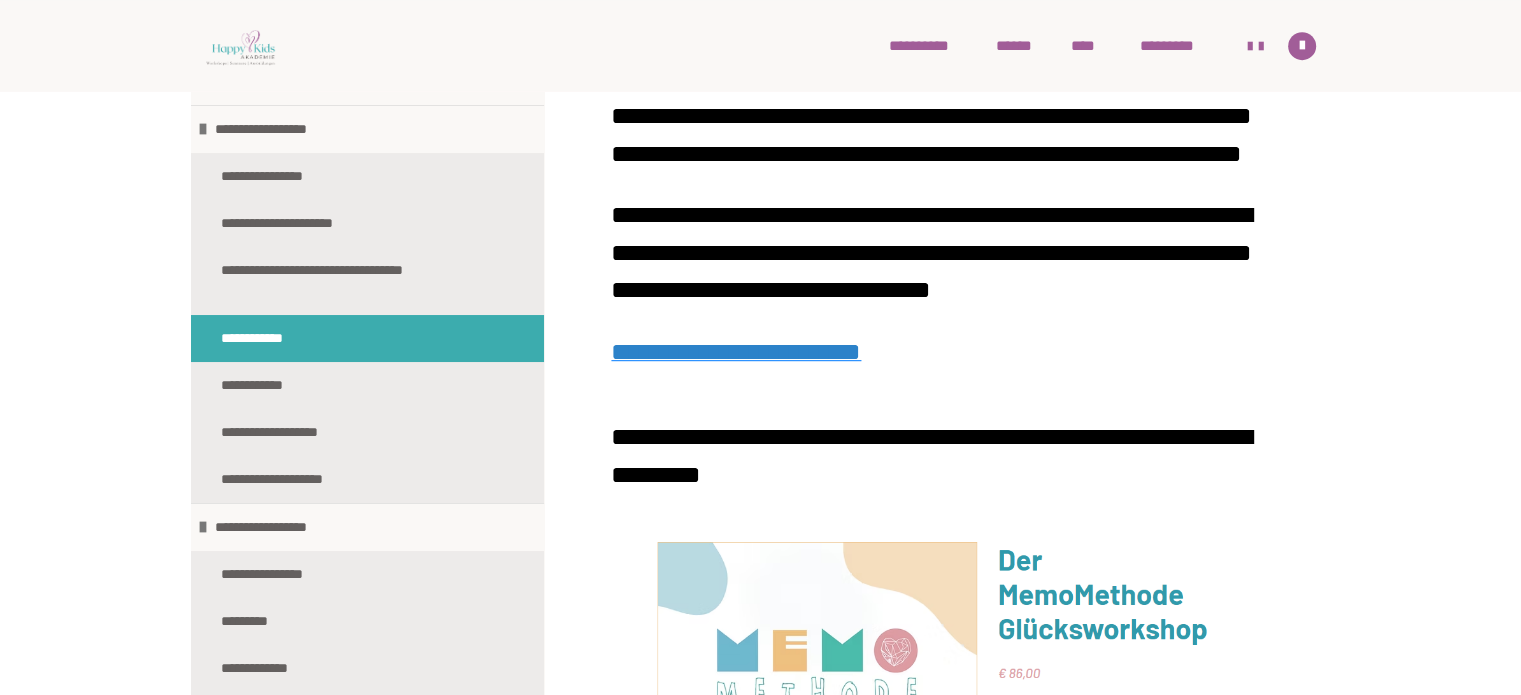 scroll, scrollTop: 1253, scrollLeft: 0, axis: vertical 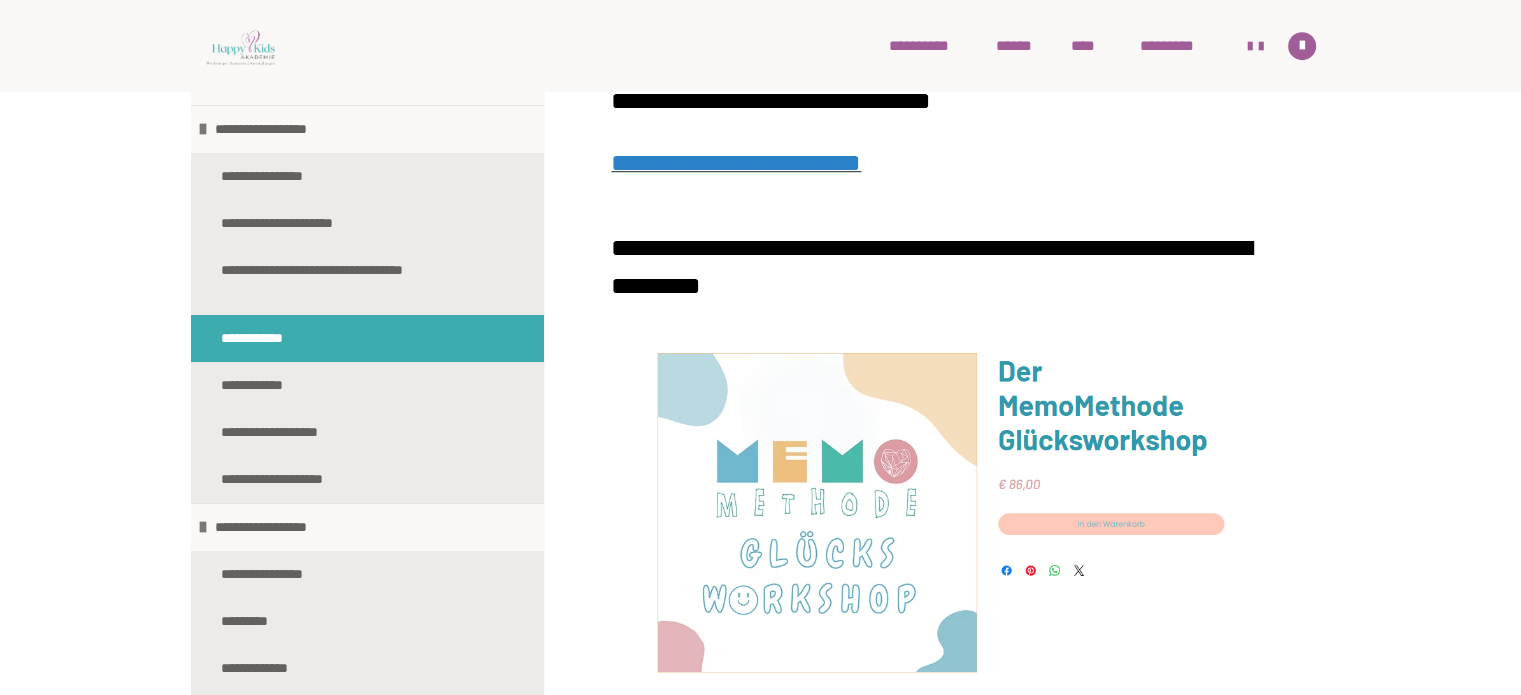 click on "**********" at bounding box center (736, 162) 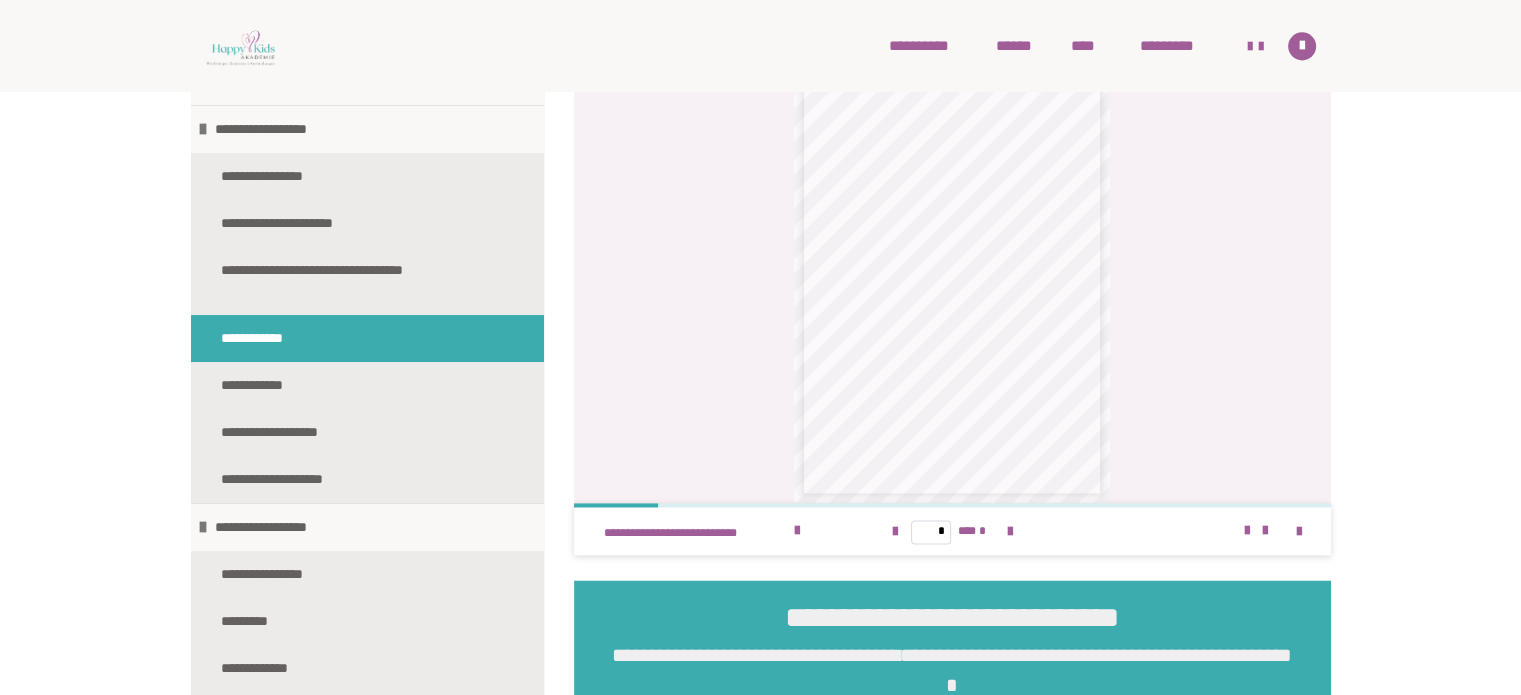 scroll, scrollTop: 2816, scrollLeft: 0, axis: vertical 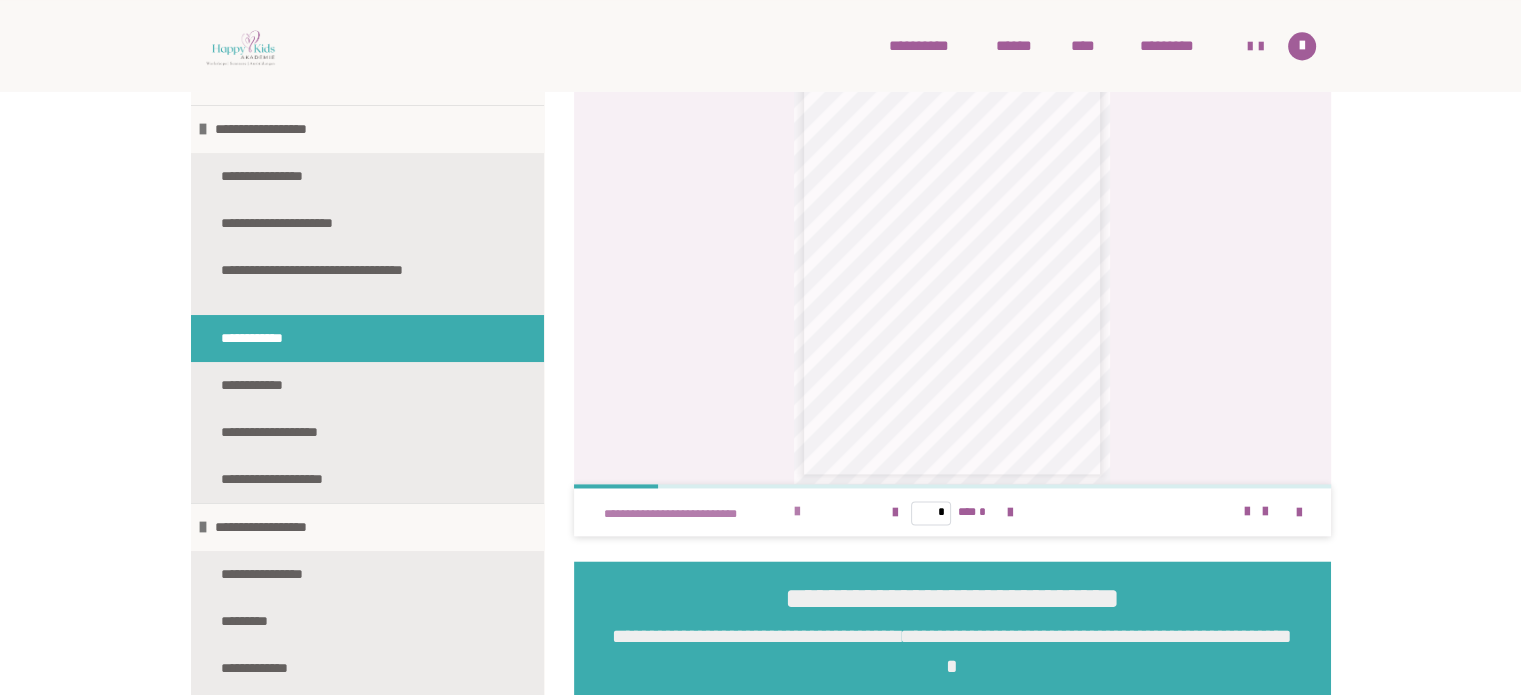 click at bounding box center (797, 512) 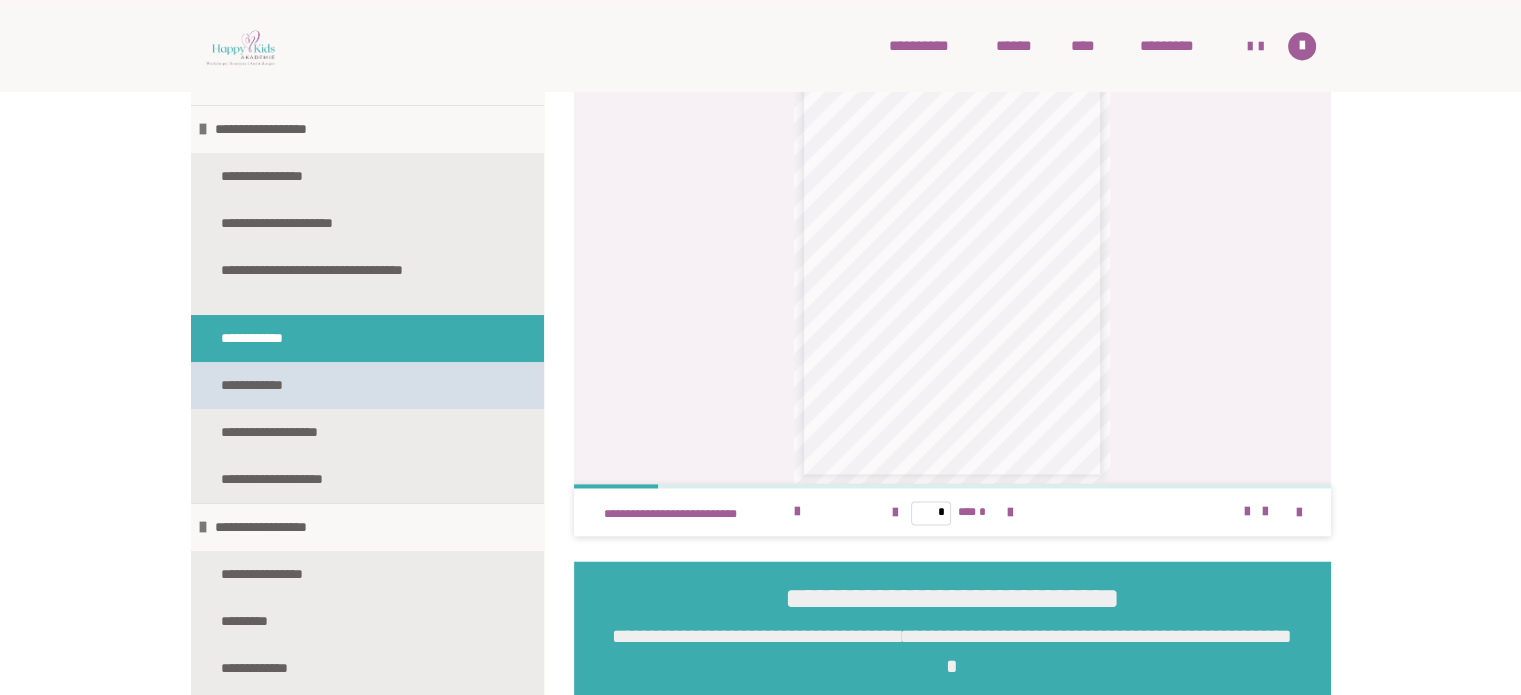 click on "**********" at bounding box center [274, 385] 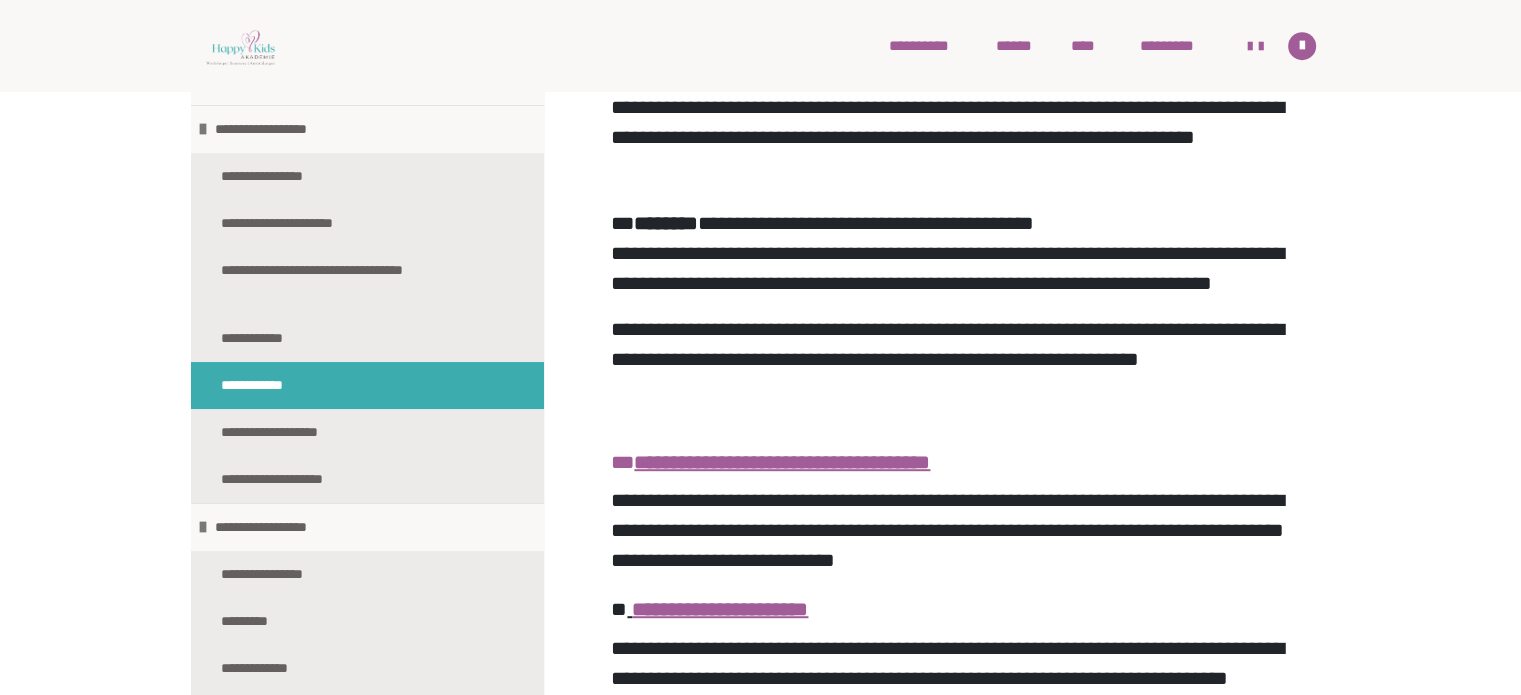 scroll, scrollTop: 980, scrollLeft: 0, axis: vertical 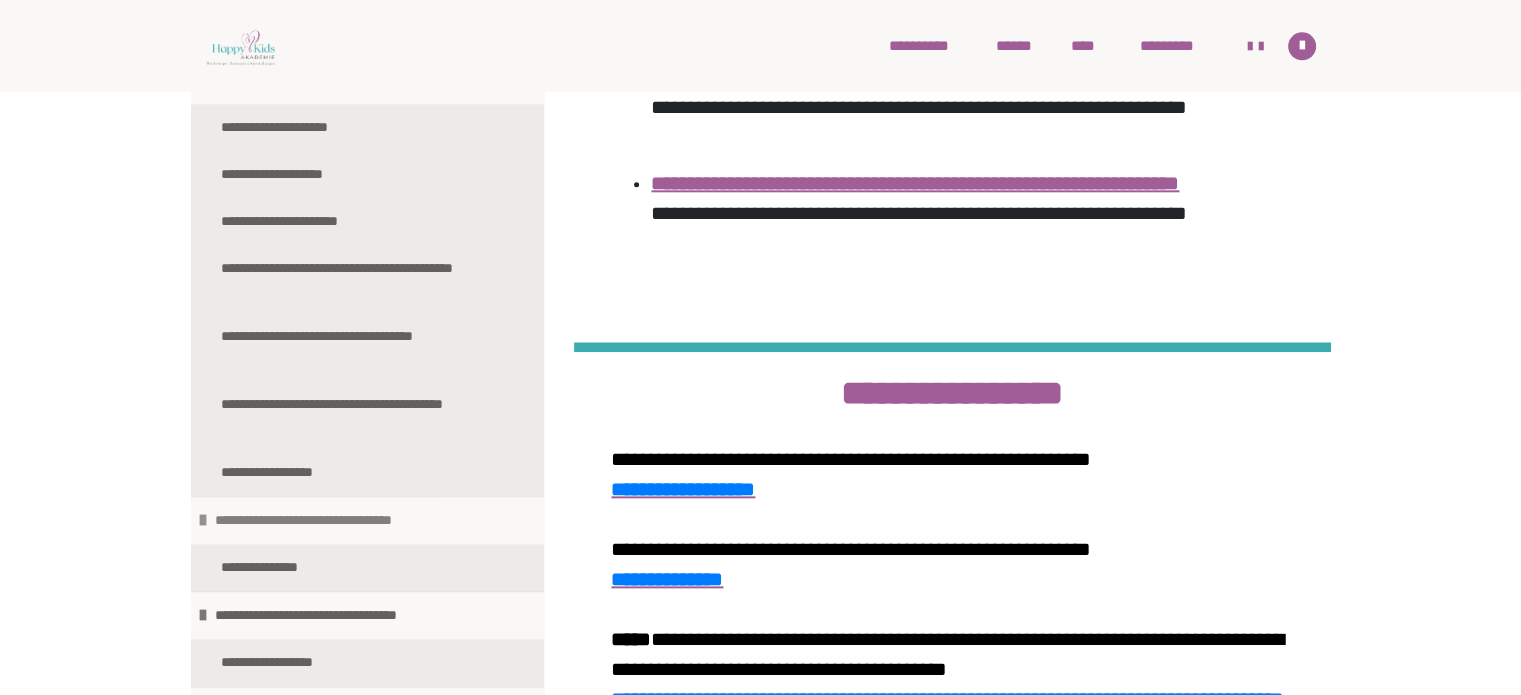 click on "**********" at bounding box center [335, 520] 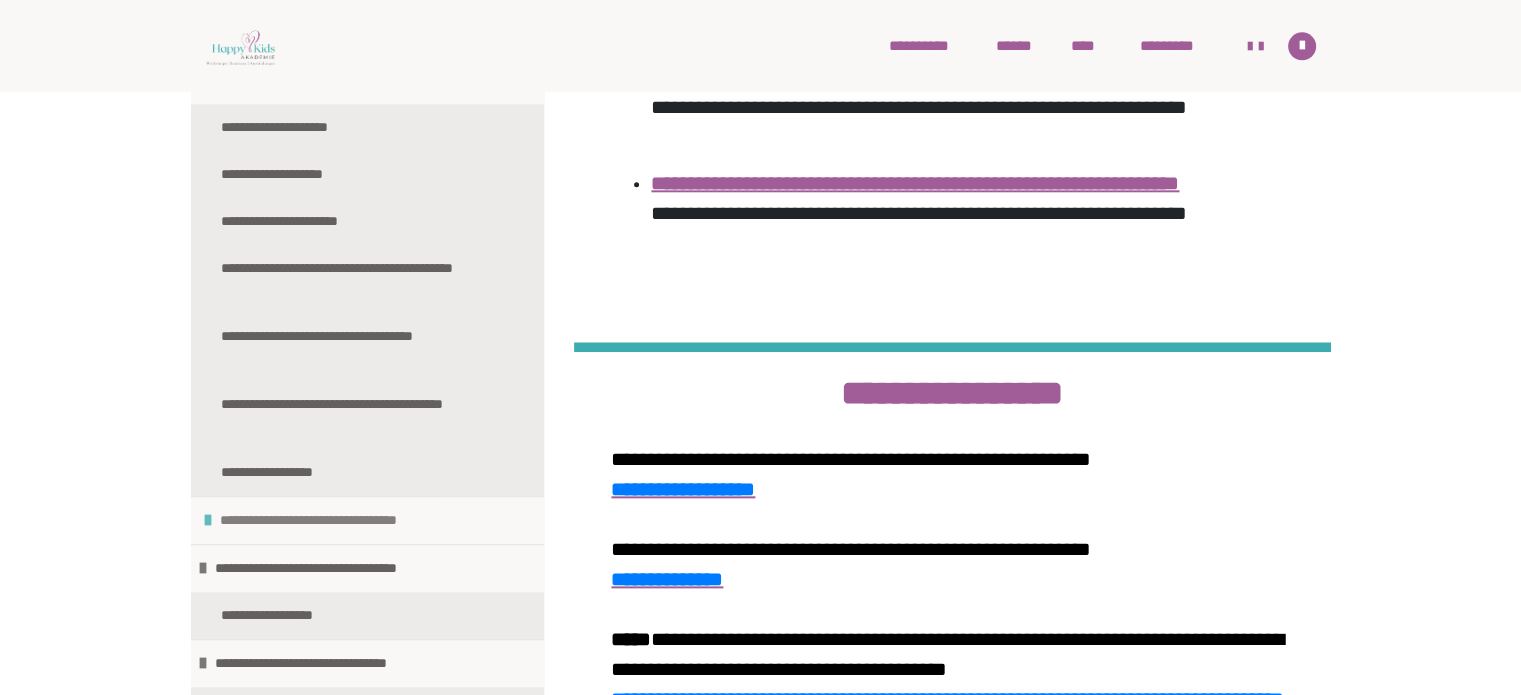click on "**********" at bounding box center (340, 520) 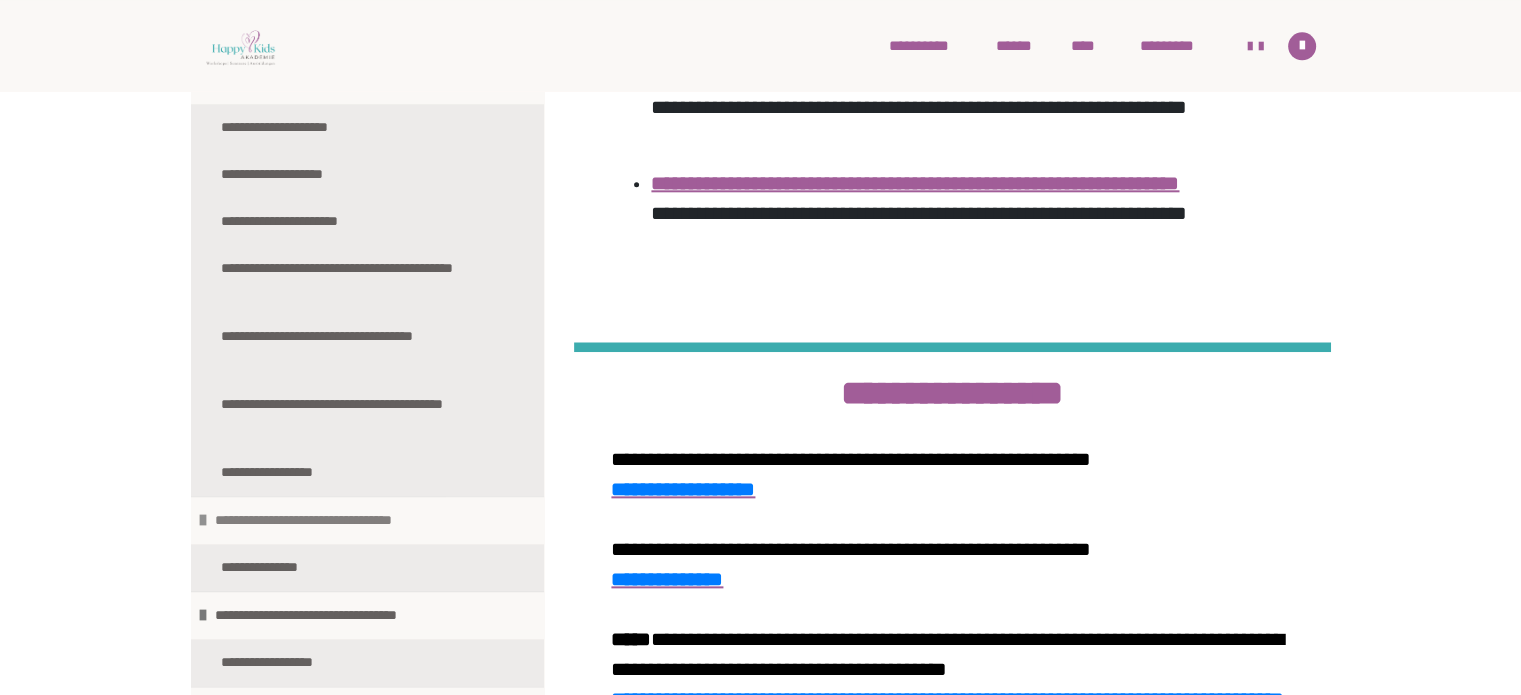 click on "**********" at bounding box center (335, 520) 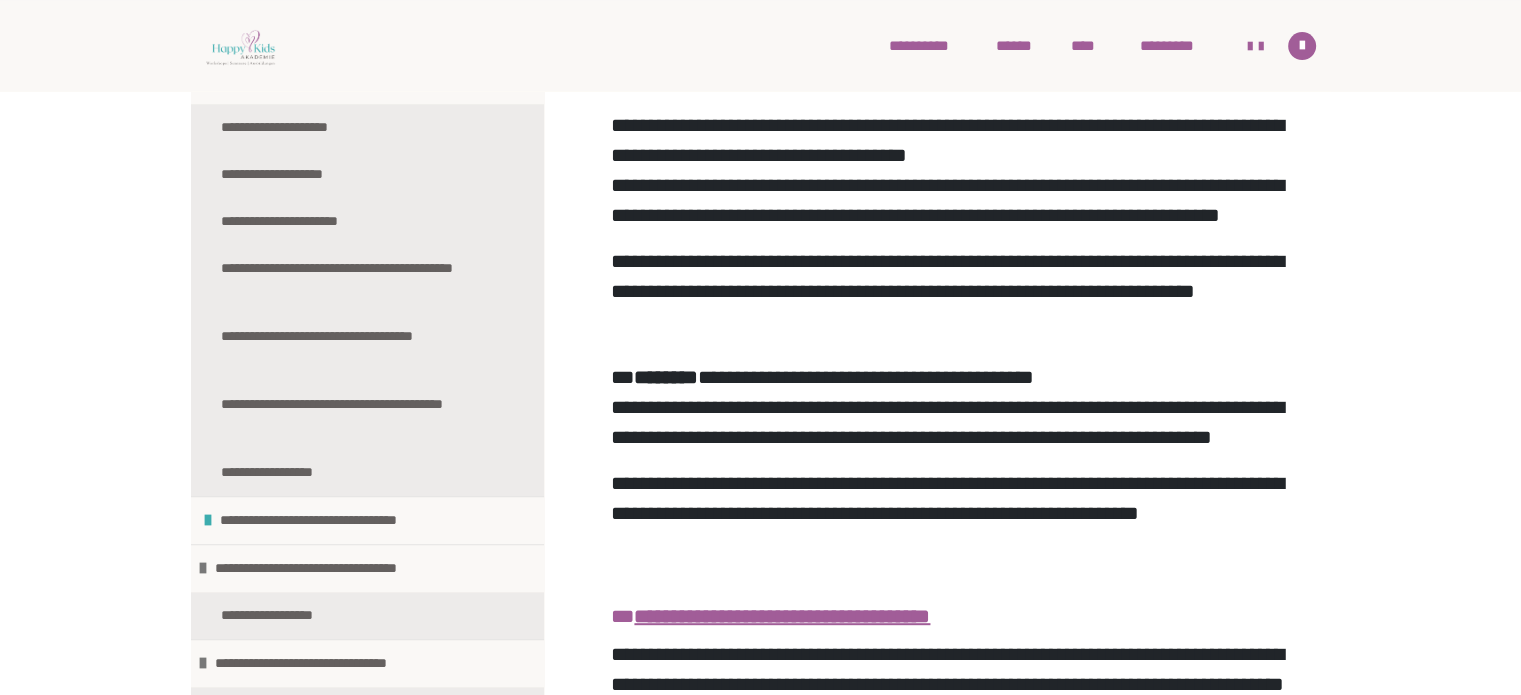 scroll, scrollTop: 215, scrollLeft: 0, axis: vertical 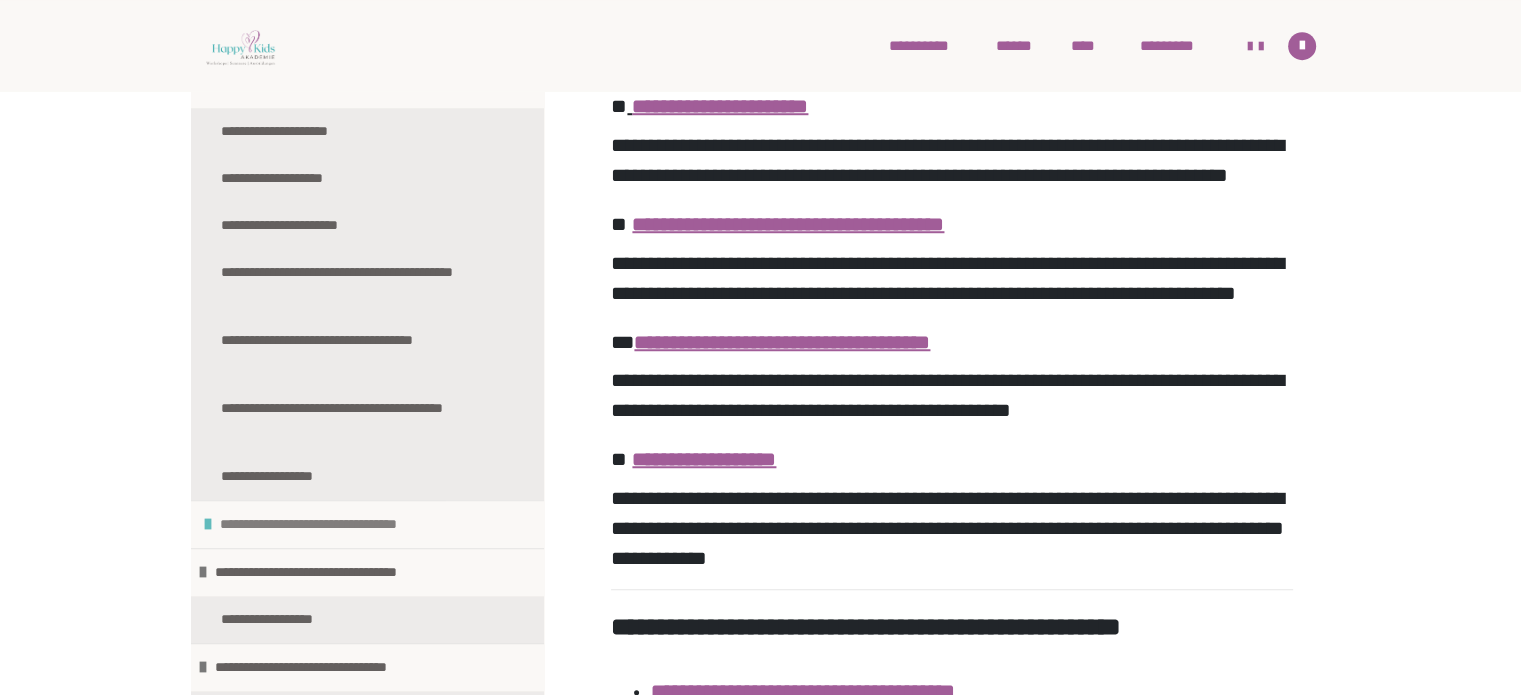click on "**********" at bounding box center (340, 524) 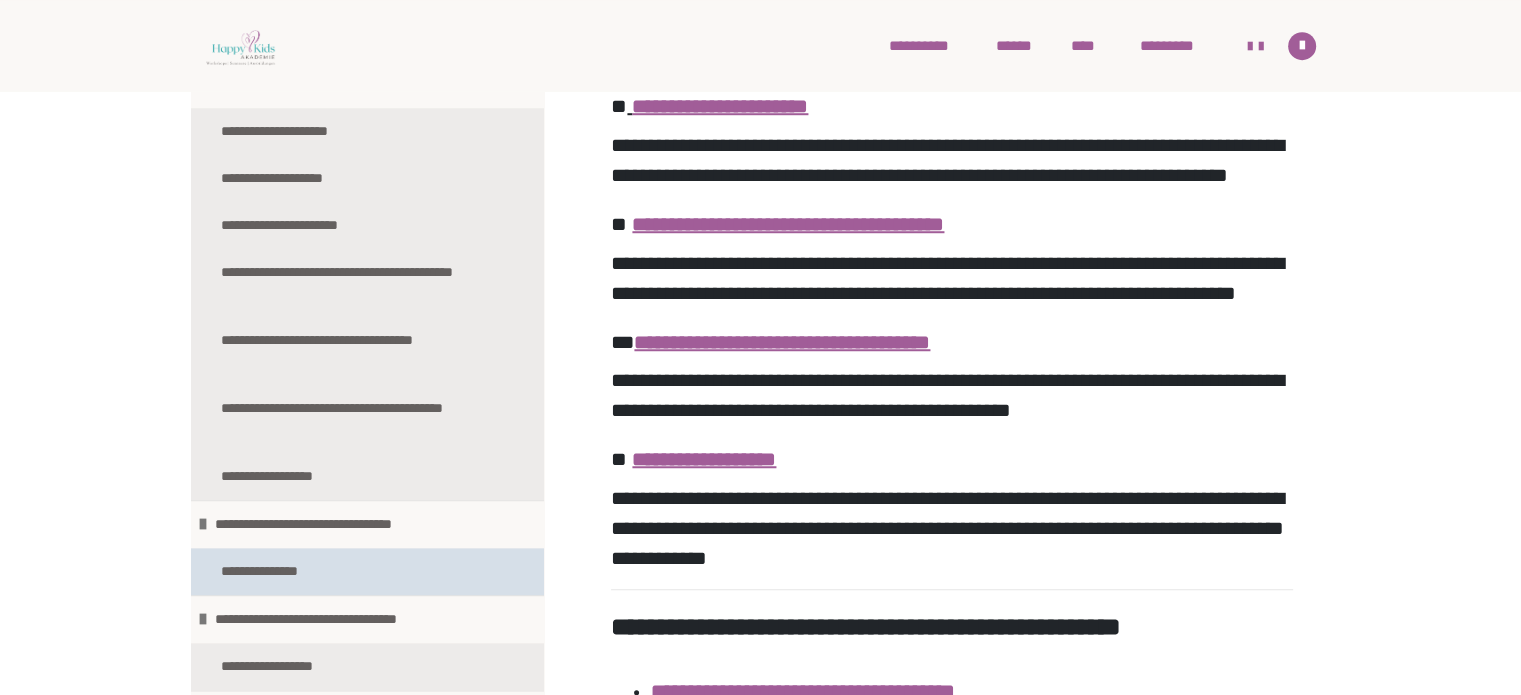 click on "**********" at bounding box center [279, 571] 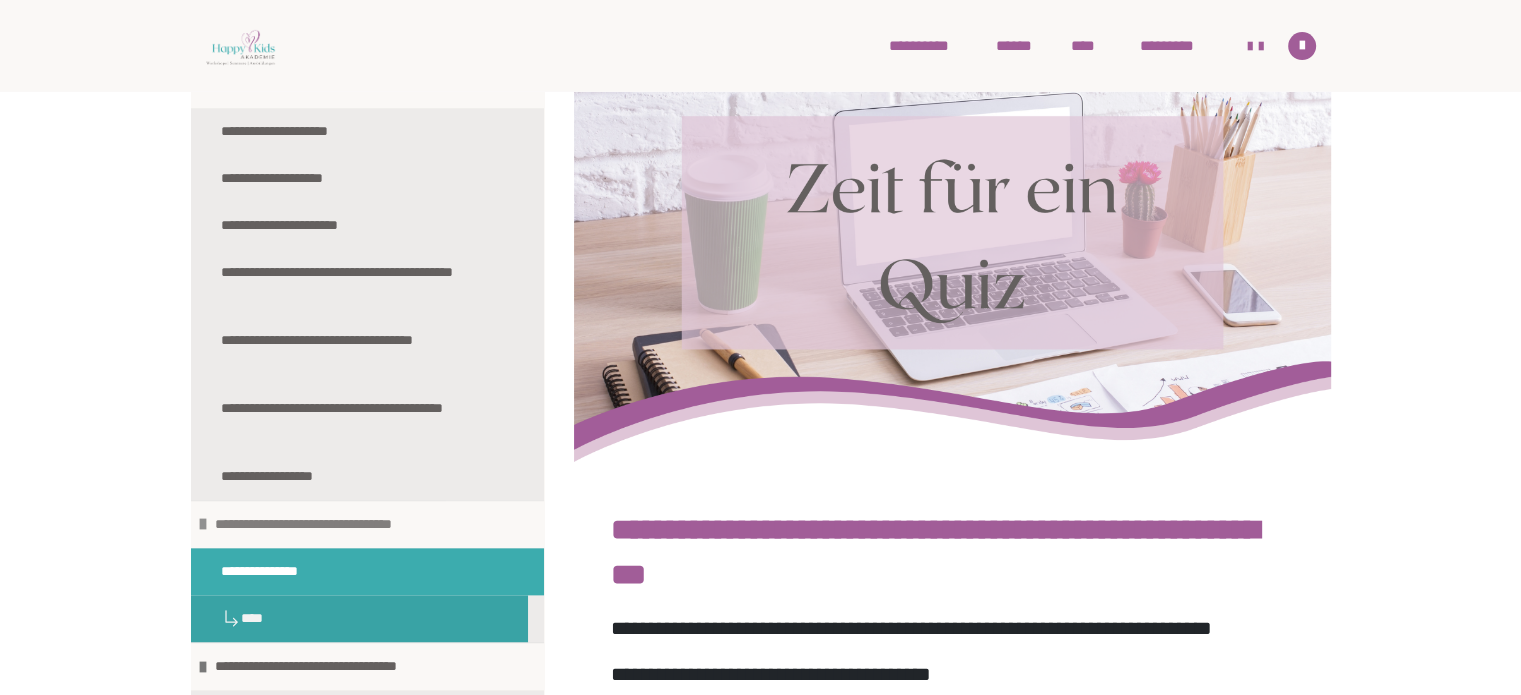click on "**********" at bounding box center [335, 524] 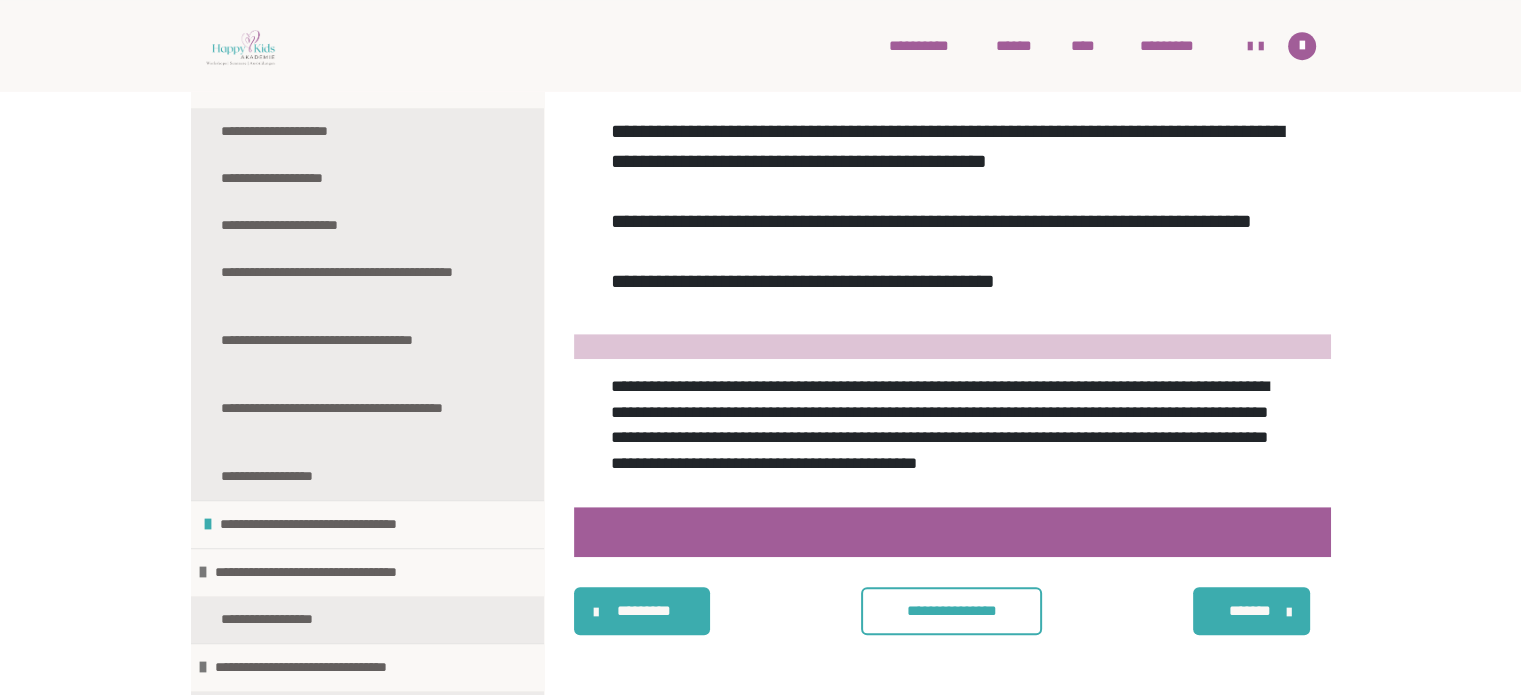 scroll, scrollTop: 1228, scrollLeft: 0, axis: vertical 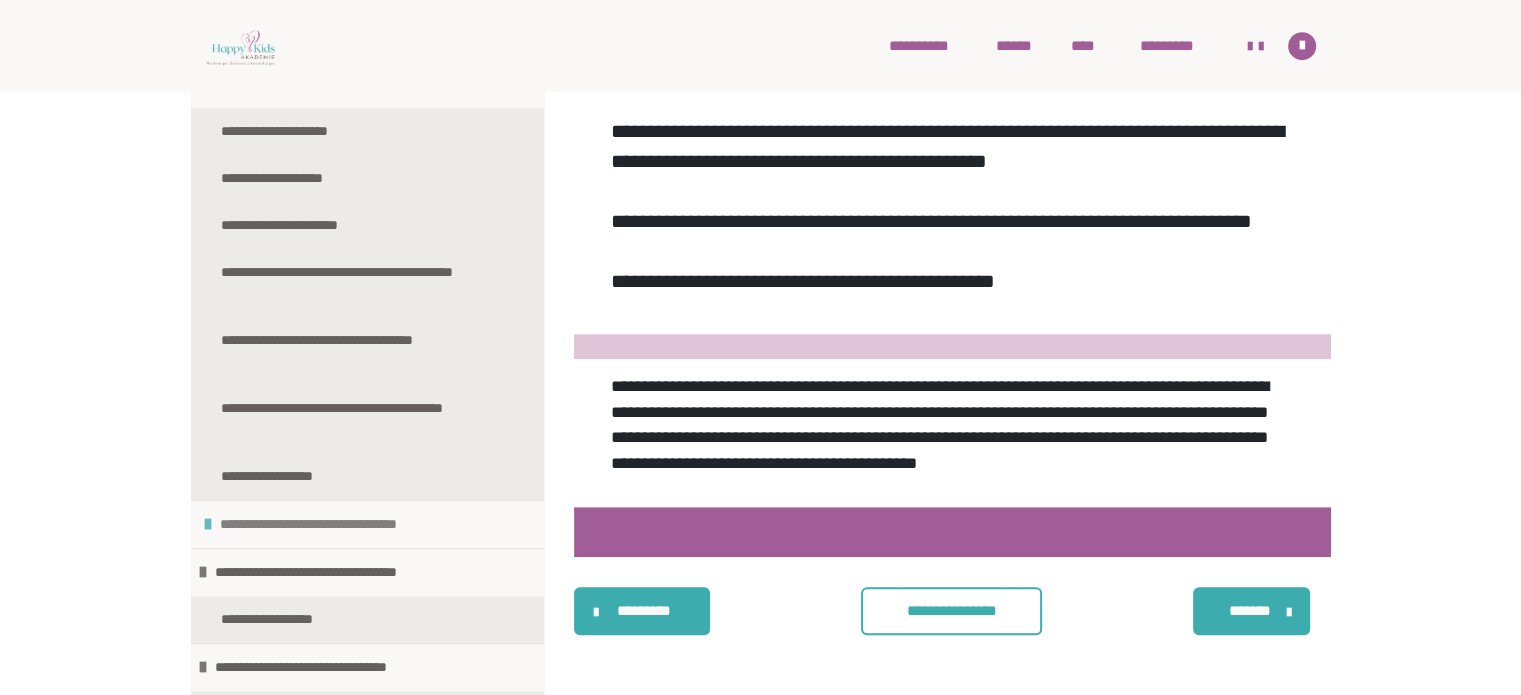 click on "**********" at bounding box center [340, 524] 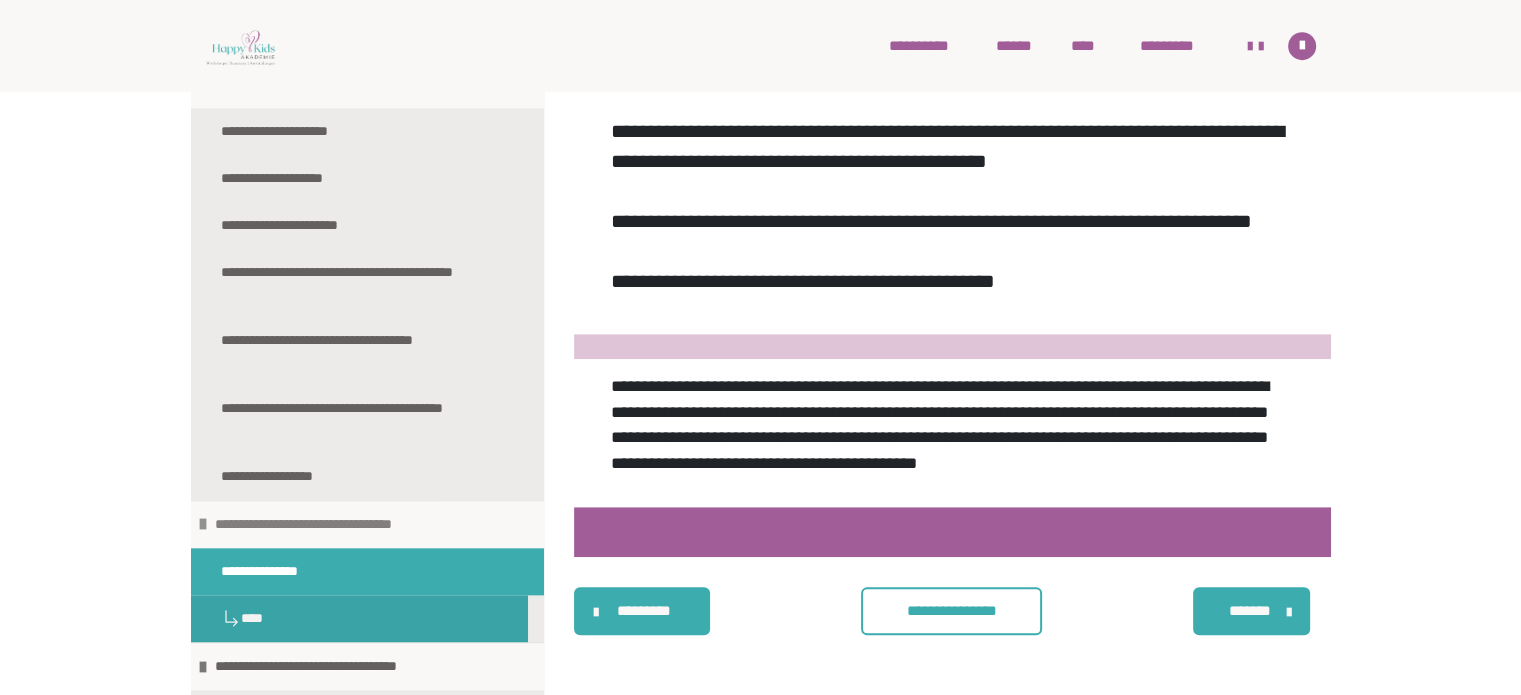 click on "**********" at bounding box center [335, 524] 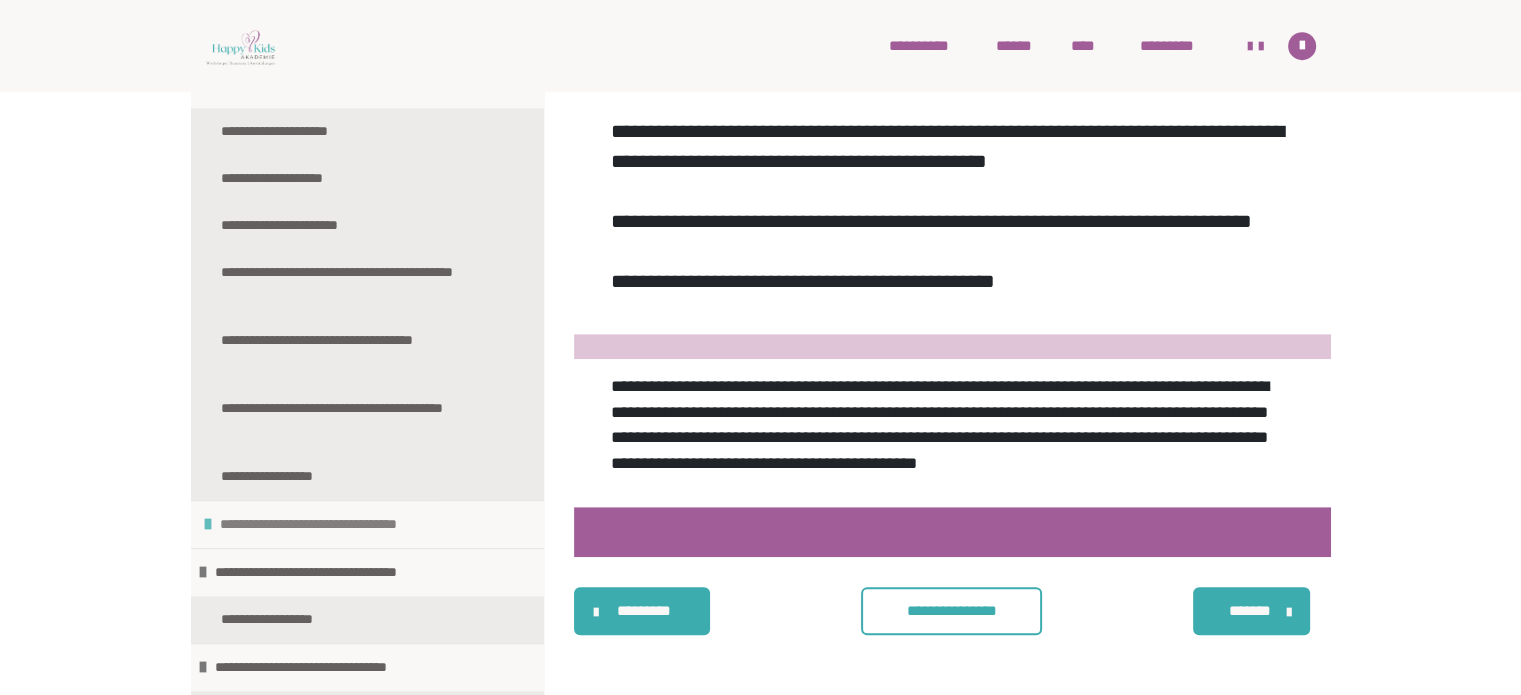 click on "**********" at bounding box center [340, 524] 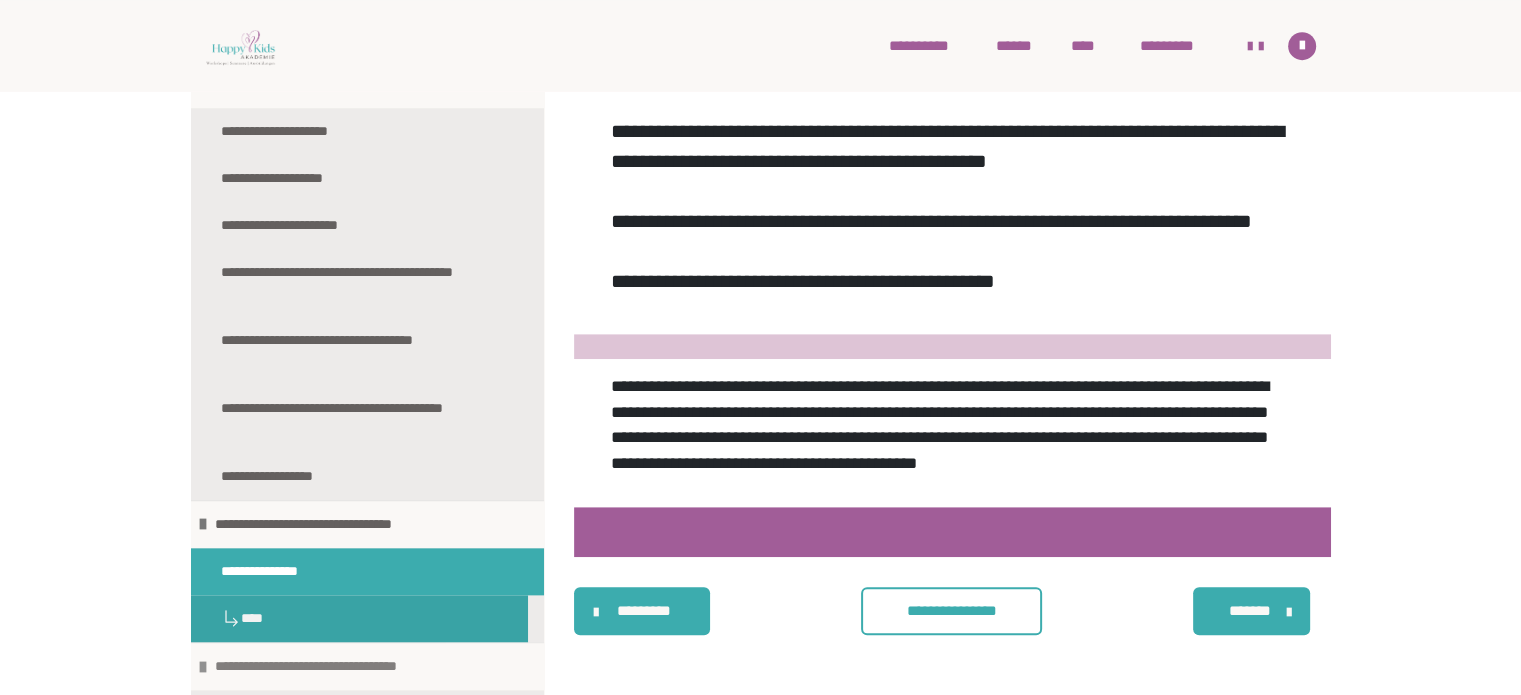click on "**********" at bounding box center [341, 666] 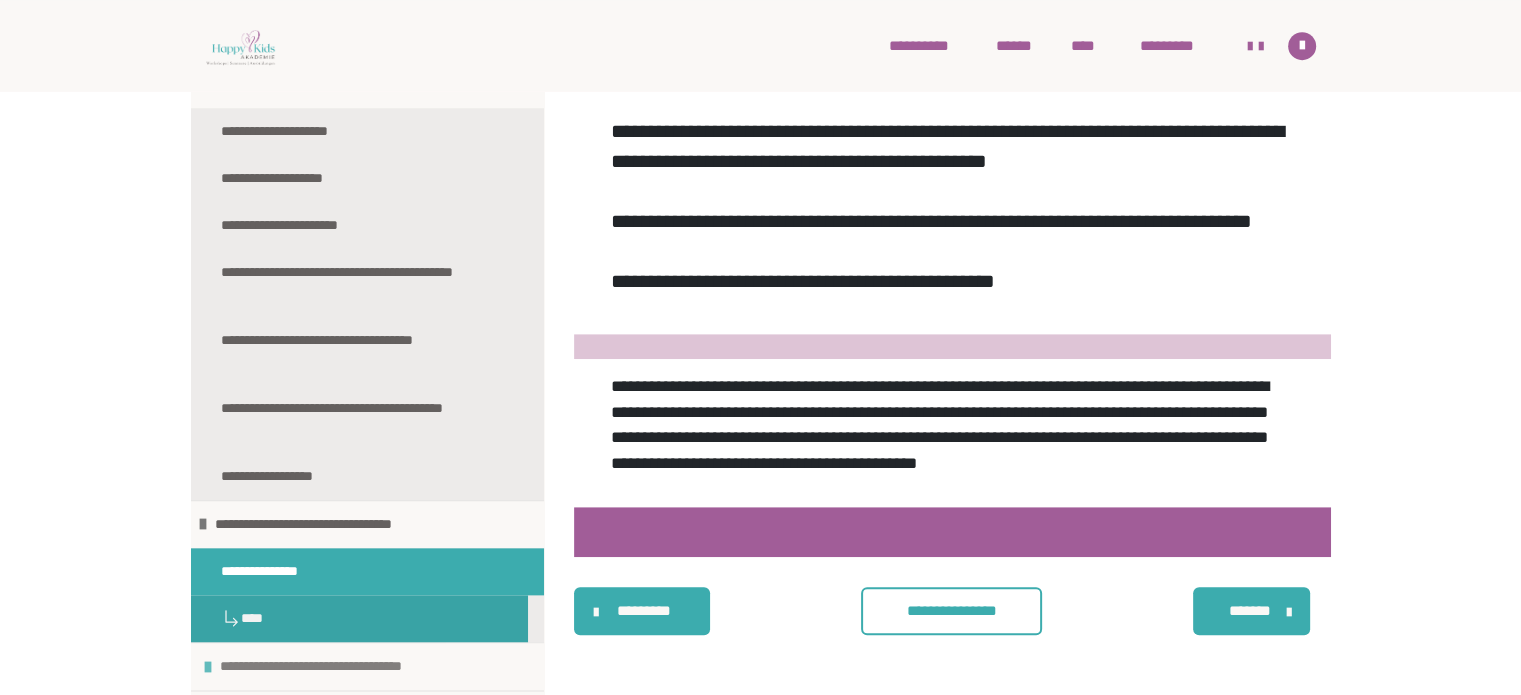 click on "**********" at bounding box center (346, 666) 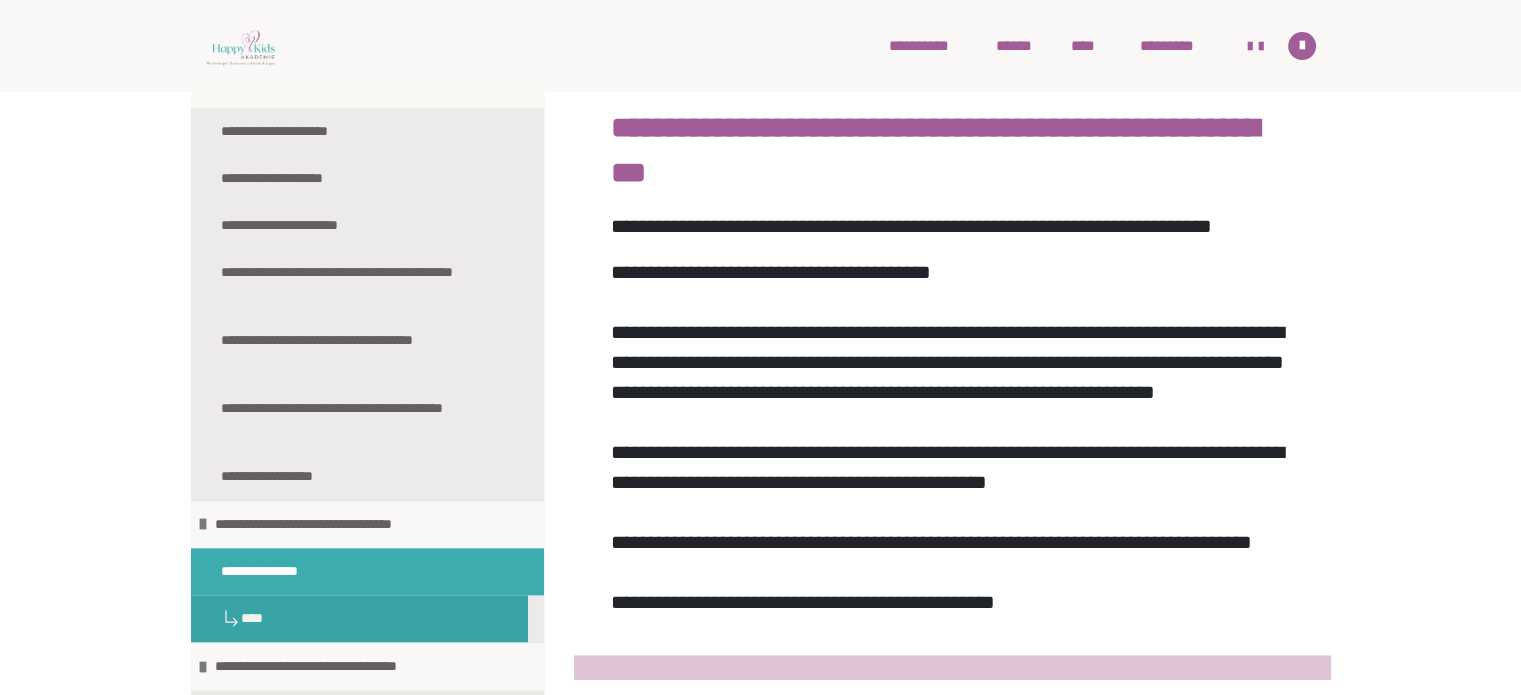 scroll, scrollTop: 757, scrollLeft: 0, axis: vertical 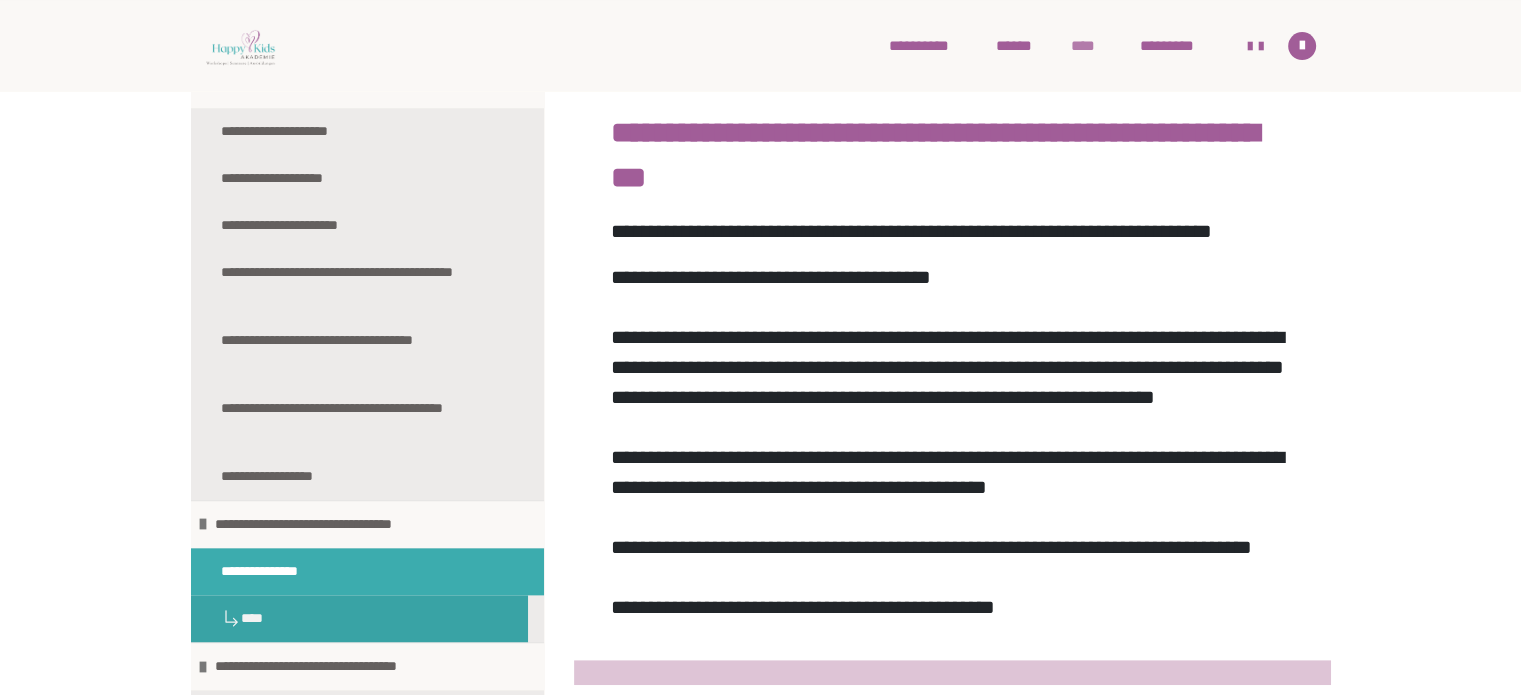 click on "****" at bounding box center (1095, 46) 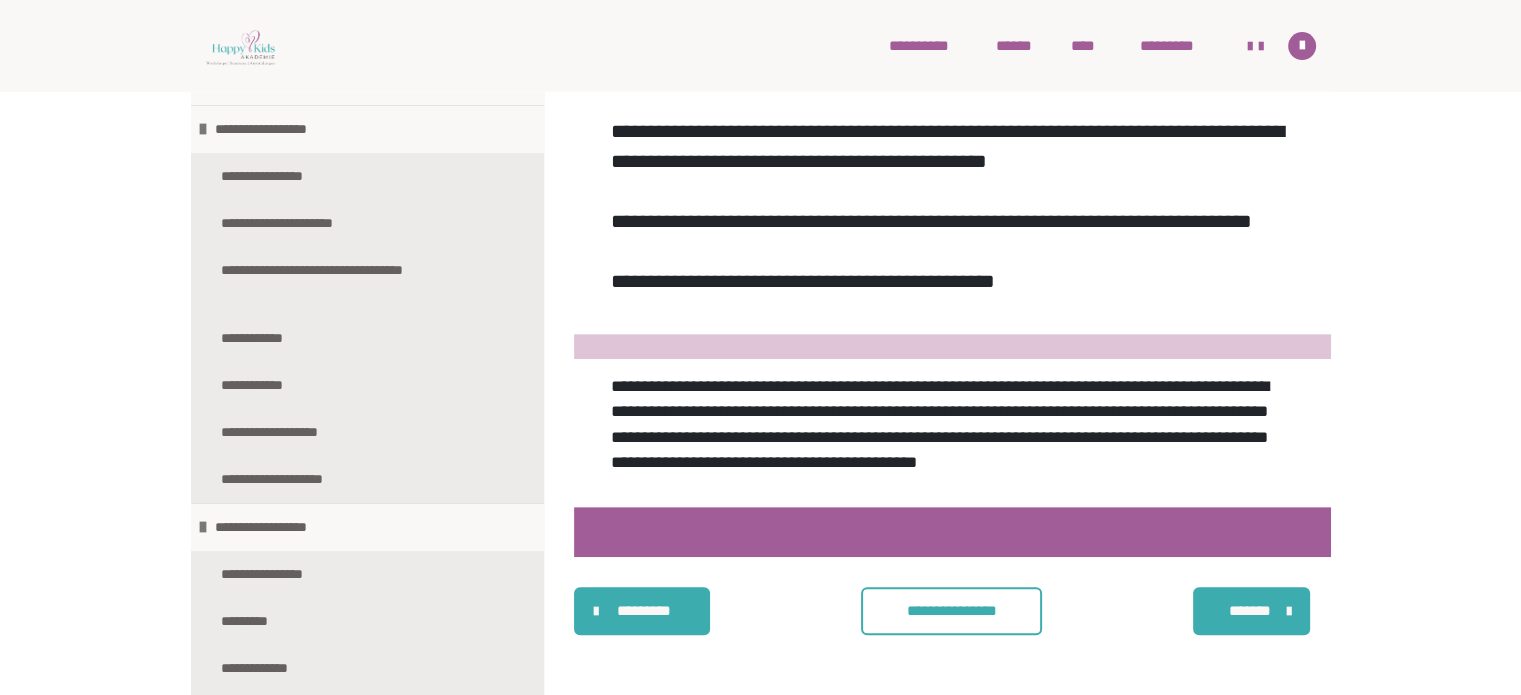 scroll, scrollTop: 757, scrollLeft: 0, axis: vertical 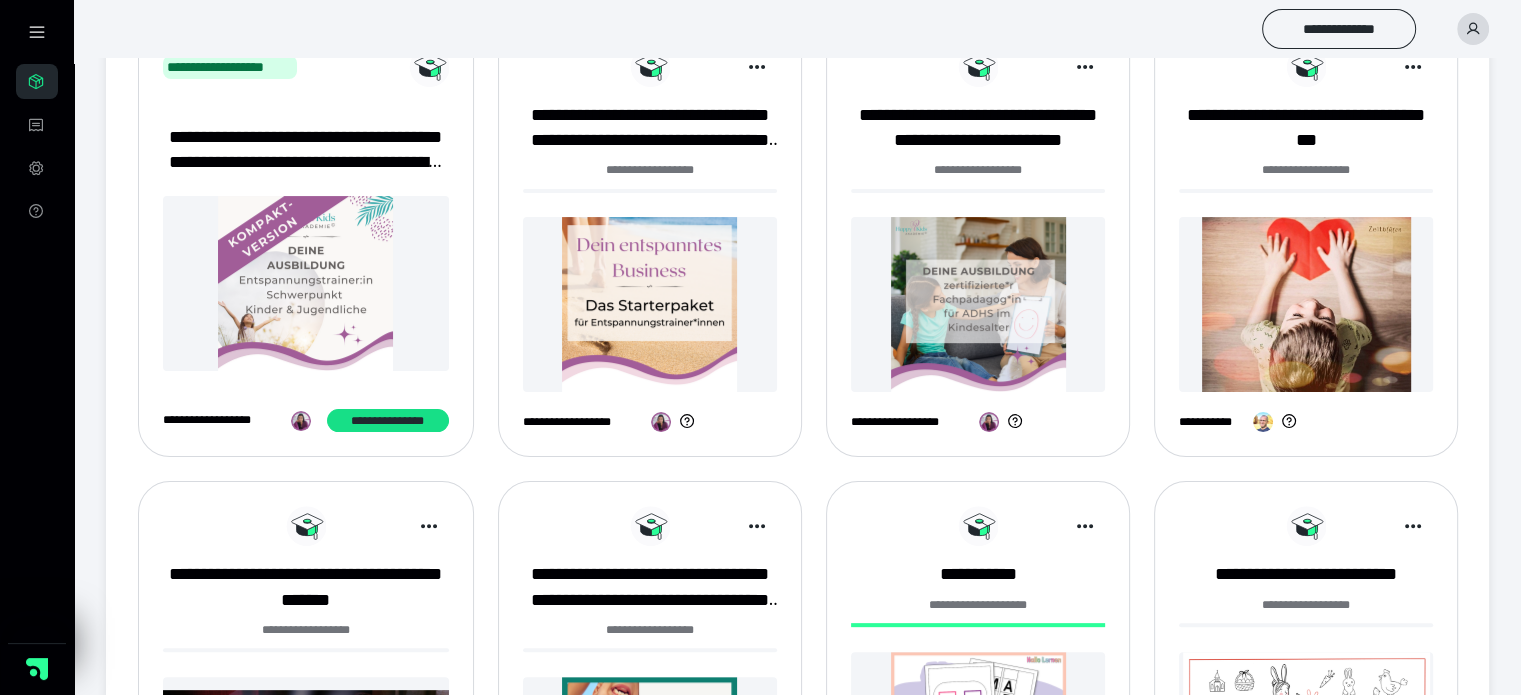 click at bounding box center (306, 283) 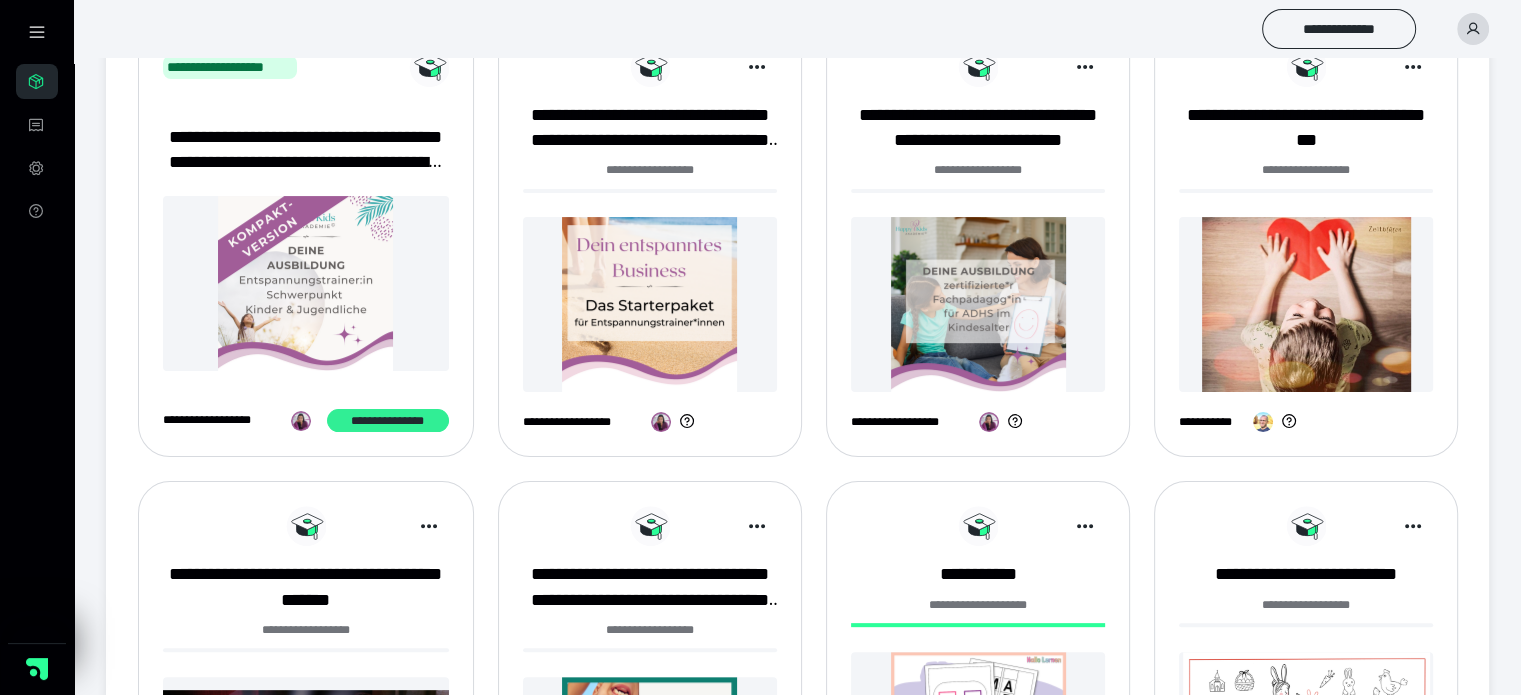 click on "**********" at bounding box center [387, 421] 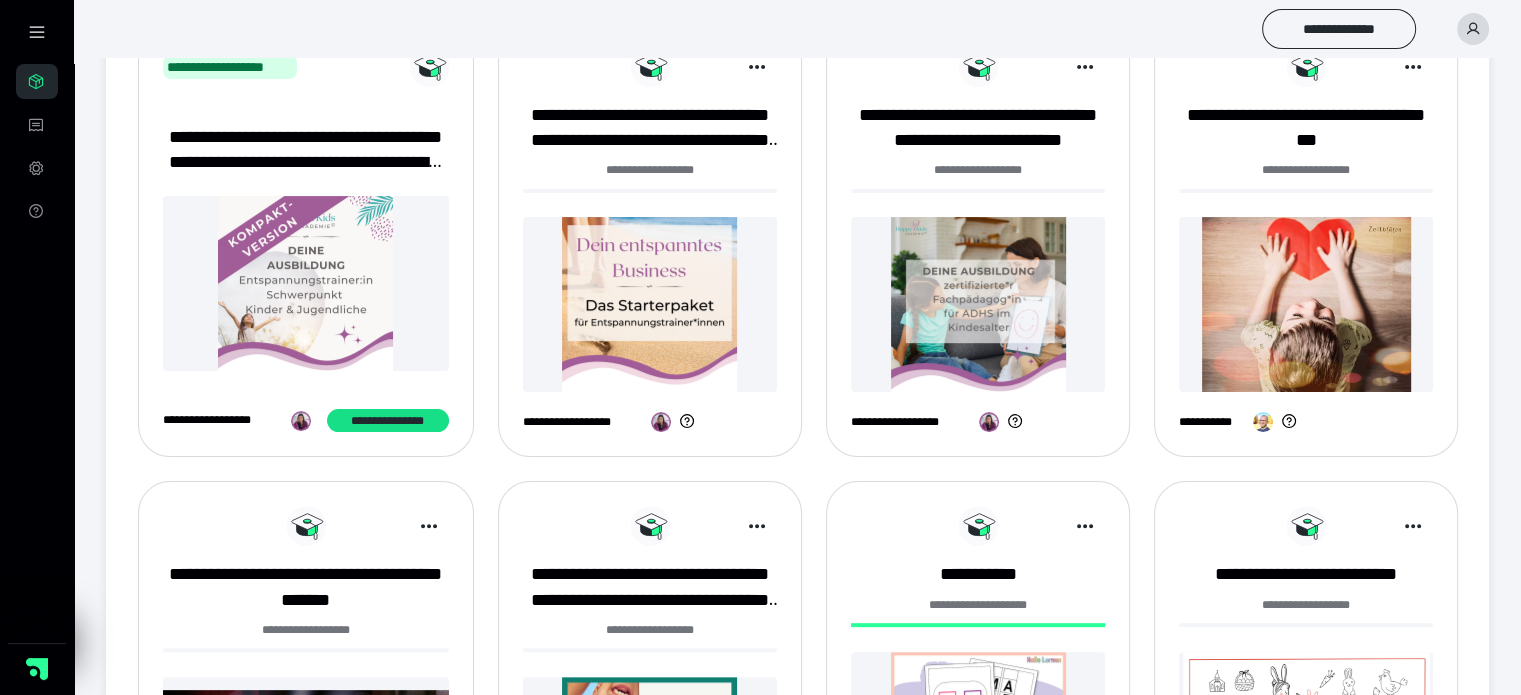 click at bounding box center (650, 304) 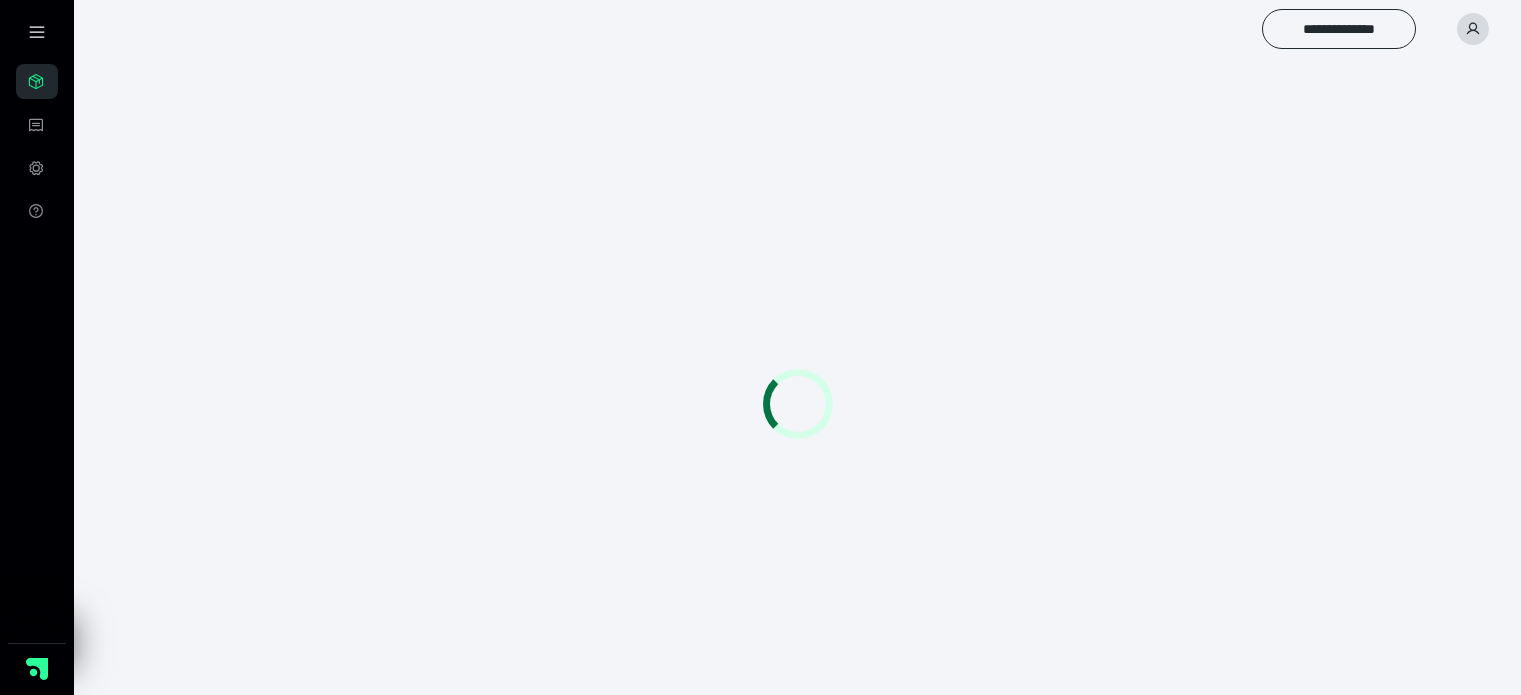 scroll, scrollTop: 0, scrollLeft: 0, axis: both 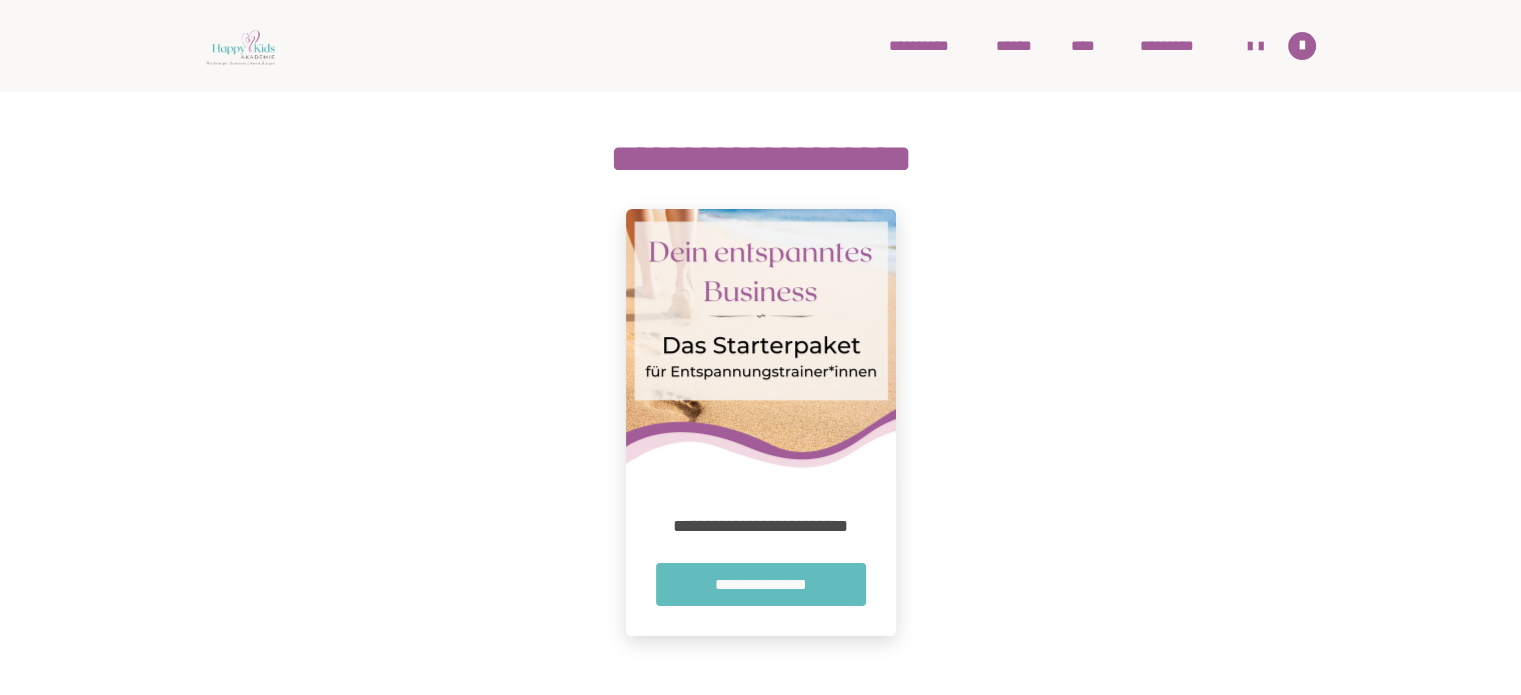 click on "**********" at bounding box center (761, 584) 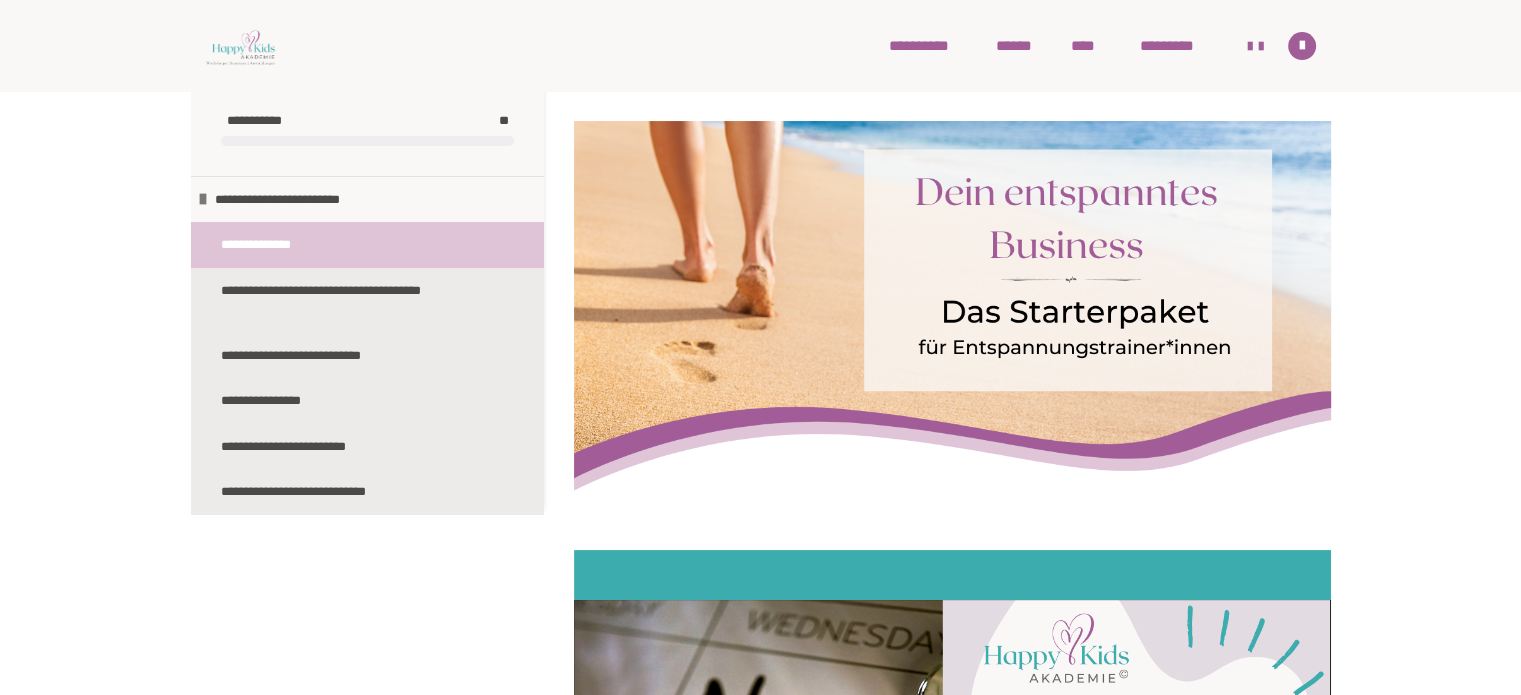 scroll, scrollTop: 342, scrollLeft: 0, axis: vertical 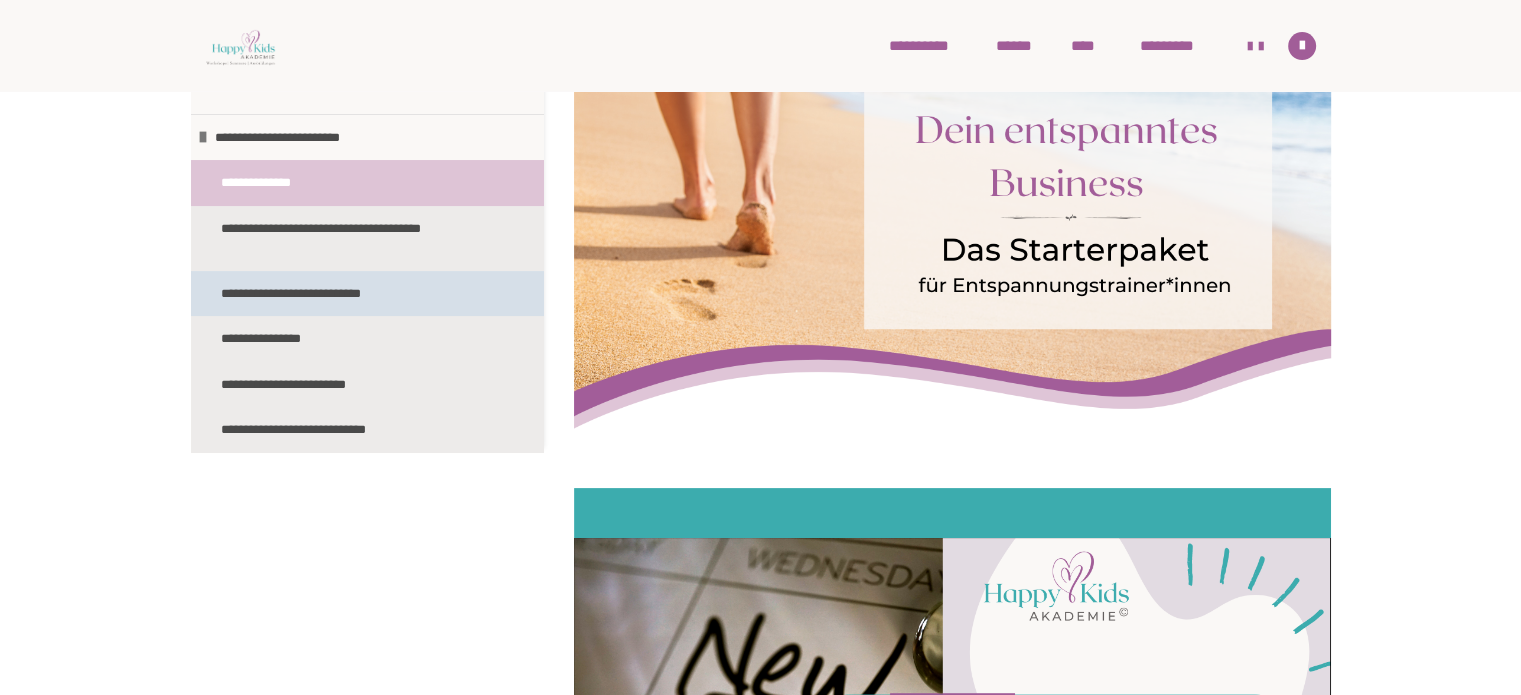click on "**********" at bounding box center (308, 294) 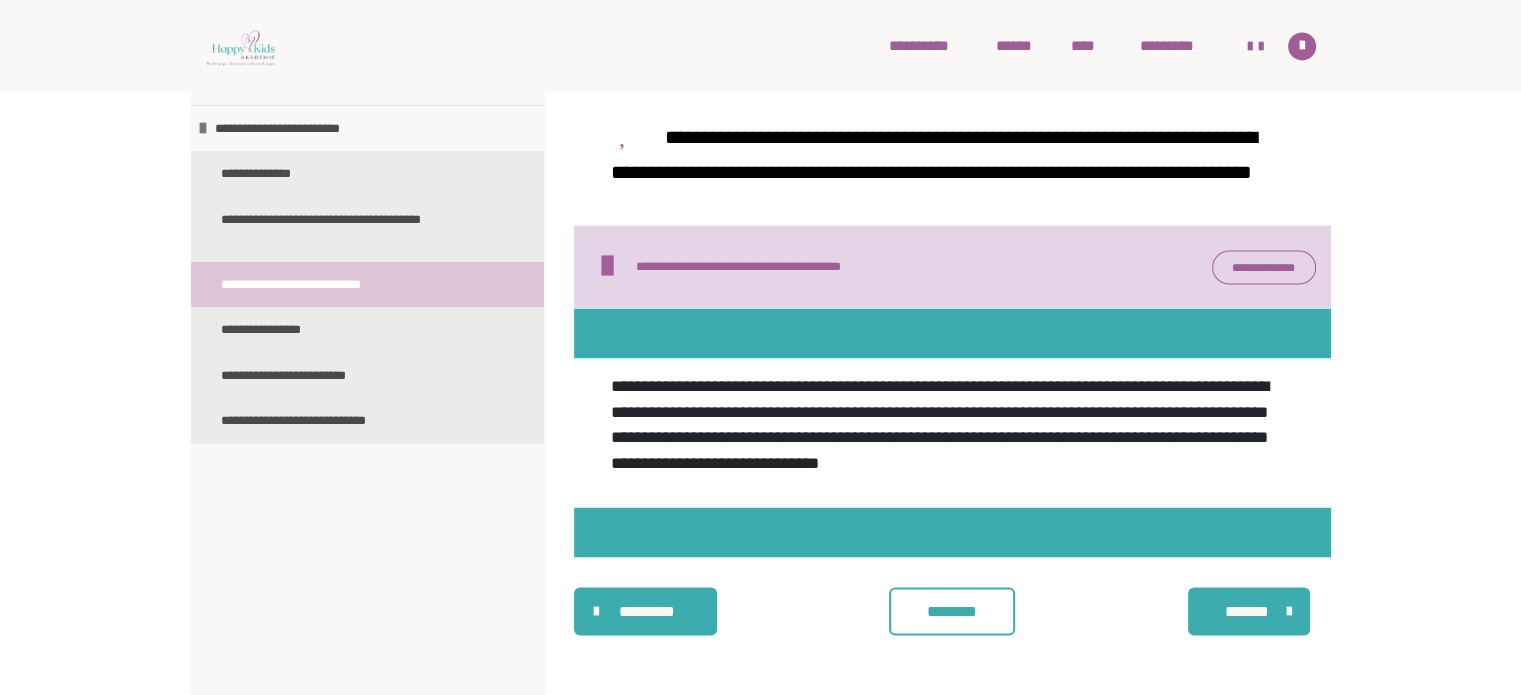 scroll, scrollTop: 3771, scrollLeft: 0, axis: vertical 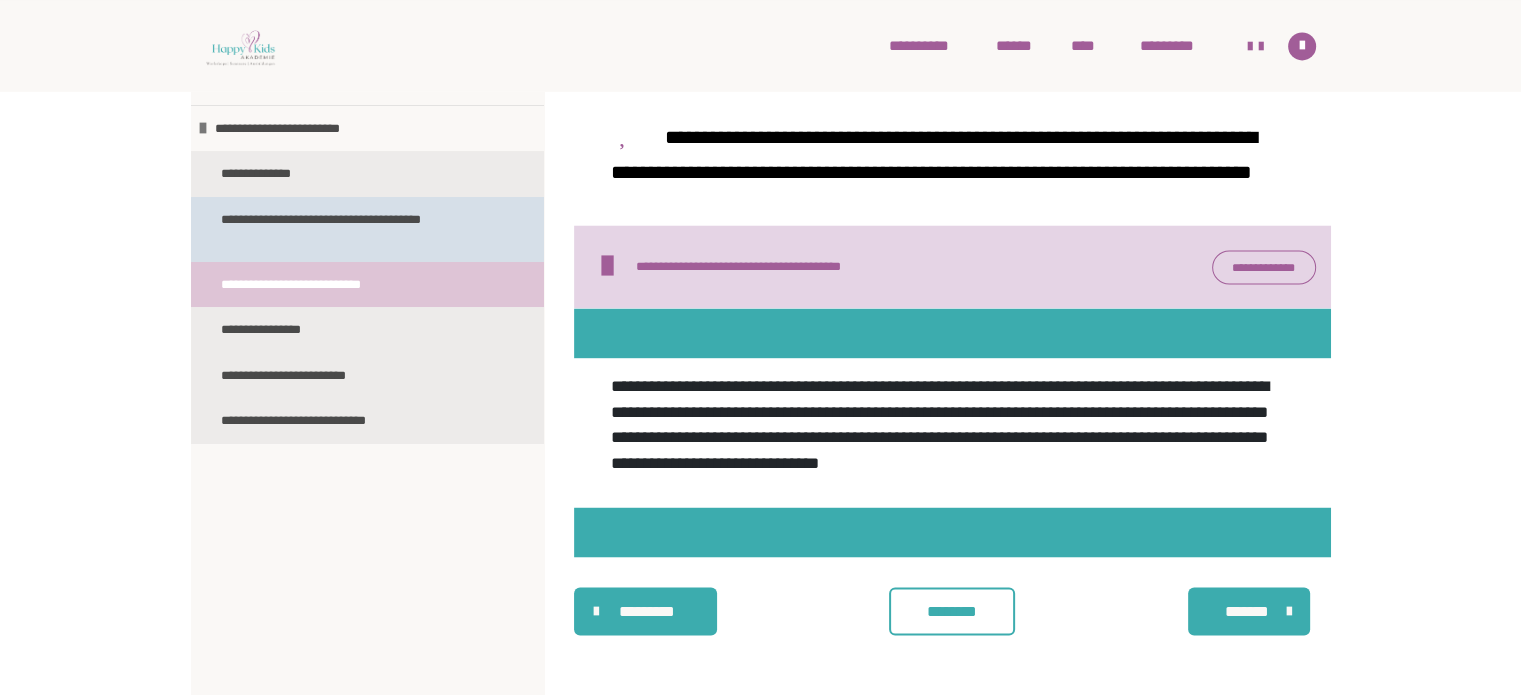 click on "**********" at bounding box center [359, 229] 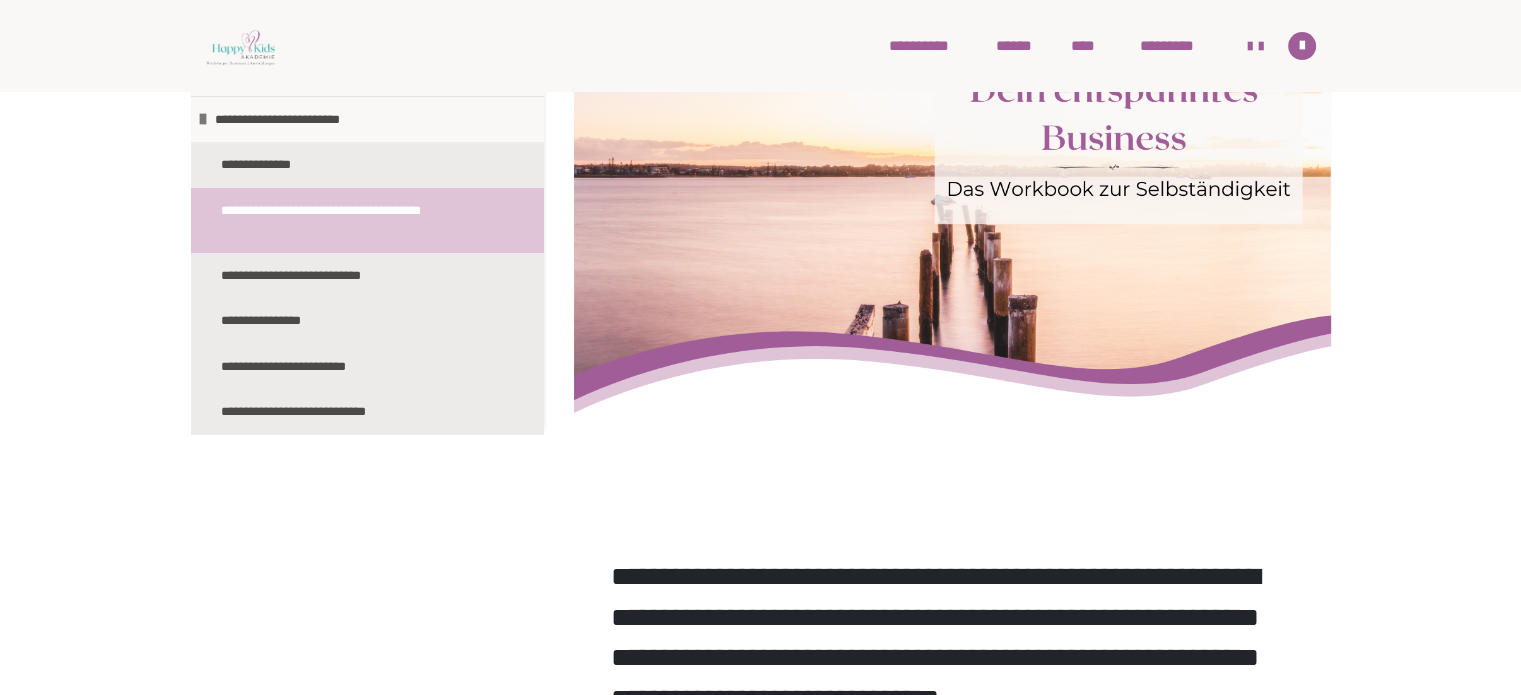 scroll, scrollTop: 0, scrollLeft: 0, axis: both 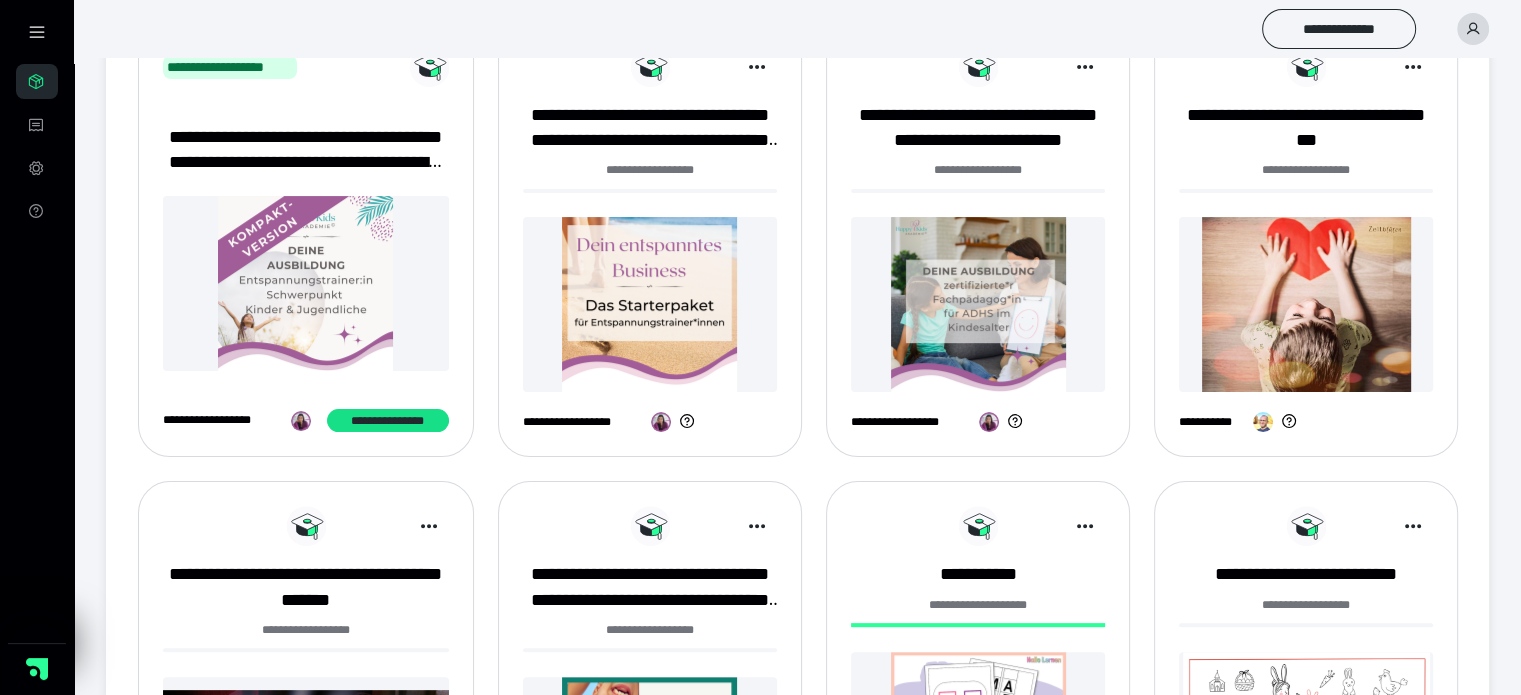 drag, startPoint x: 1518, startPoint y: 327, endPoint x: 1502, endPoint y: 207, distance: 121.061966 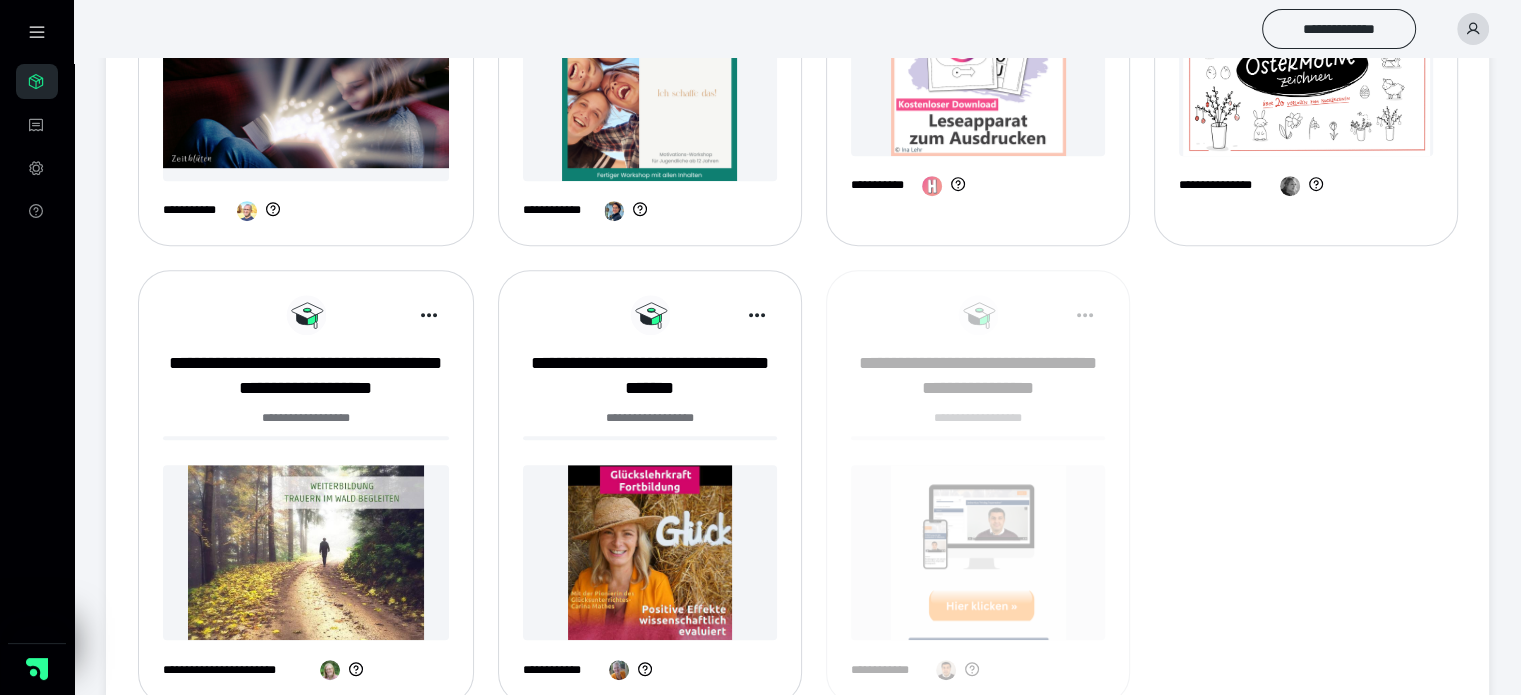 scroll, scrollTop: 1289, scrollLeft: 0, axis: vertical 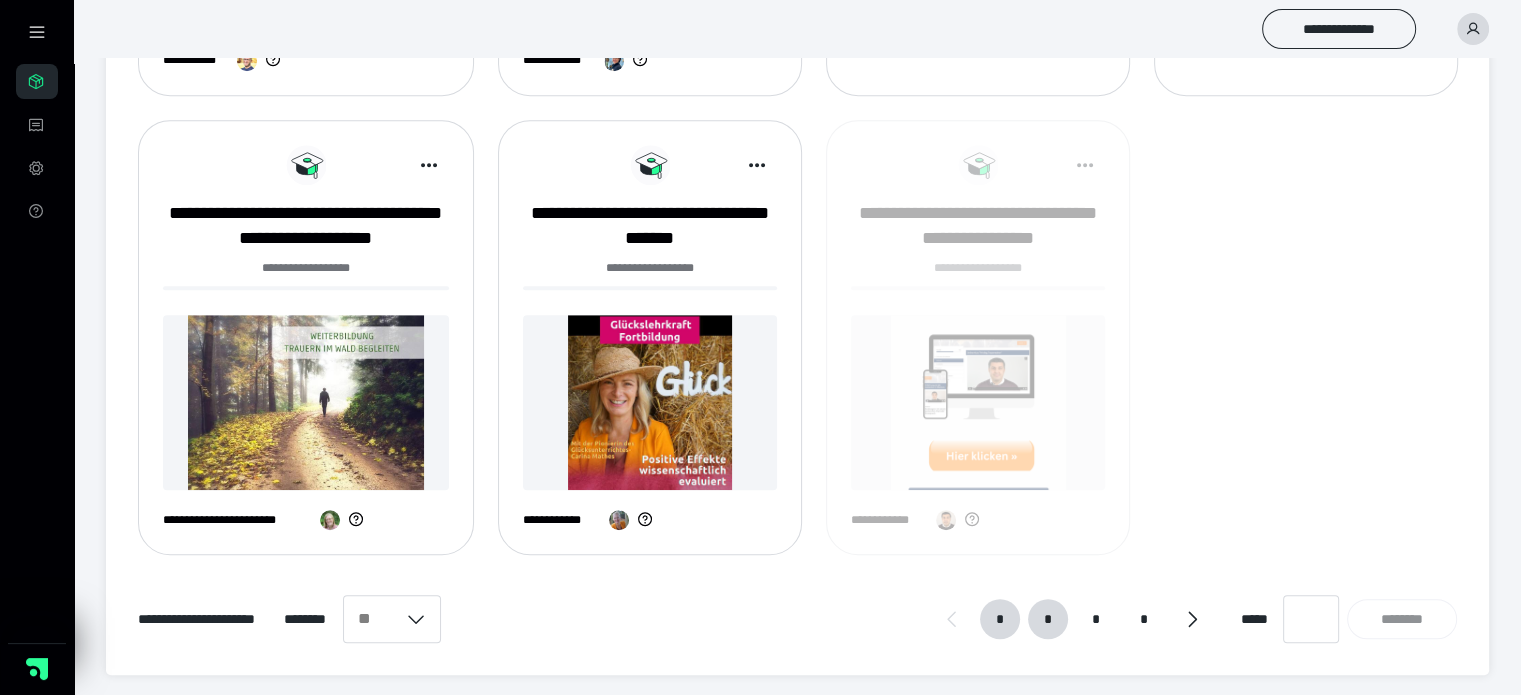 click on "*" at bounding box center [1048, 619] 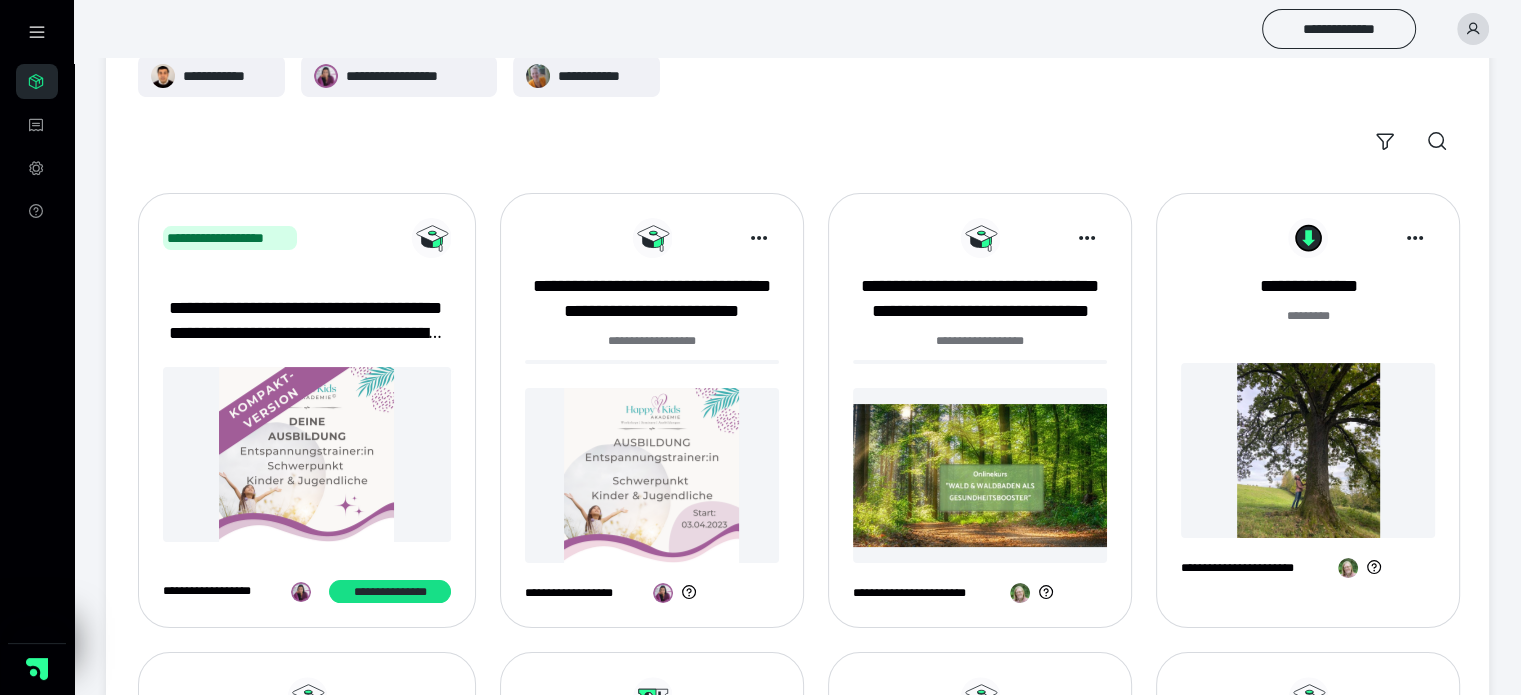 scroll, scrollTop: 309, scrollLeft: 0, axis: vertical 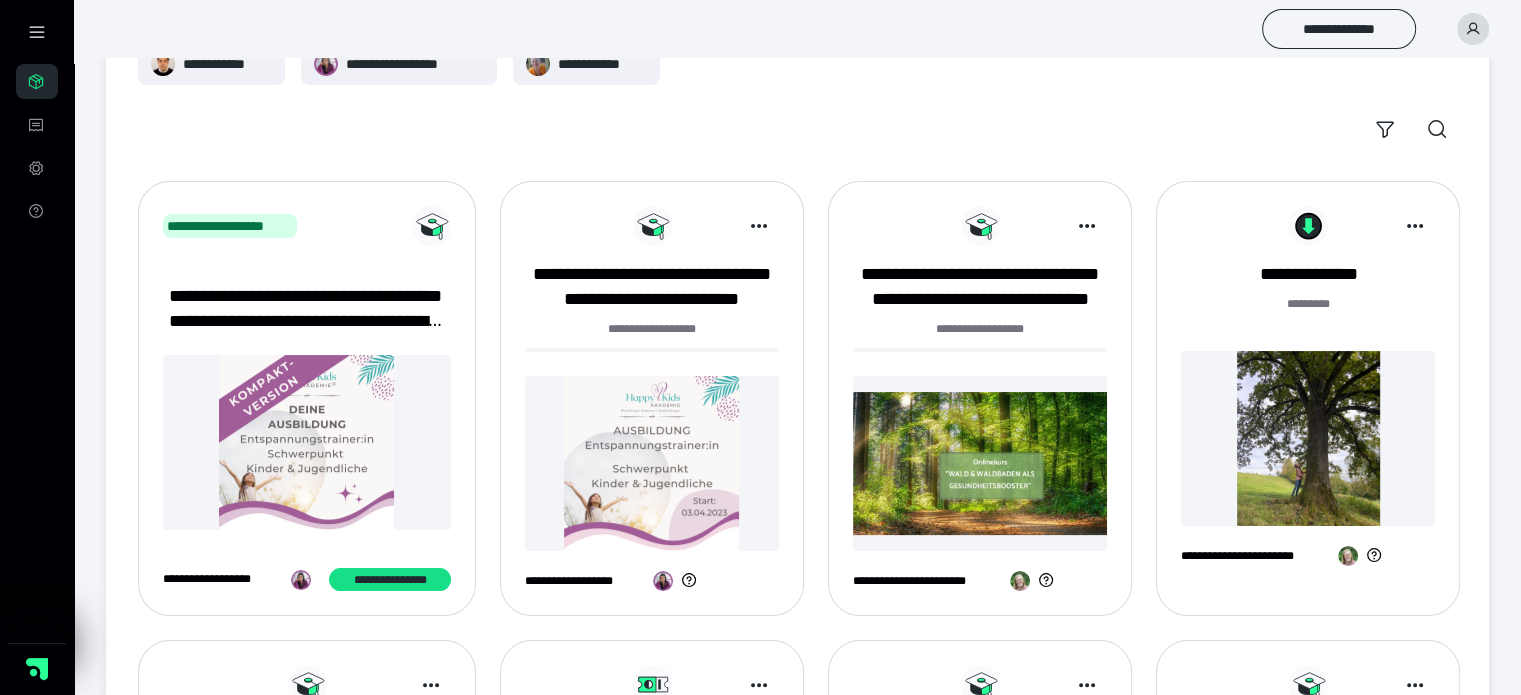 click at bounding box center [652, 463] 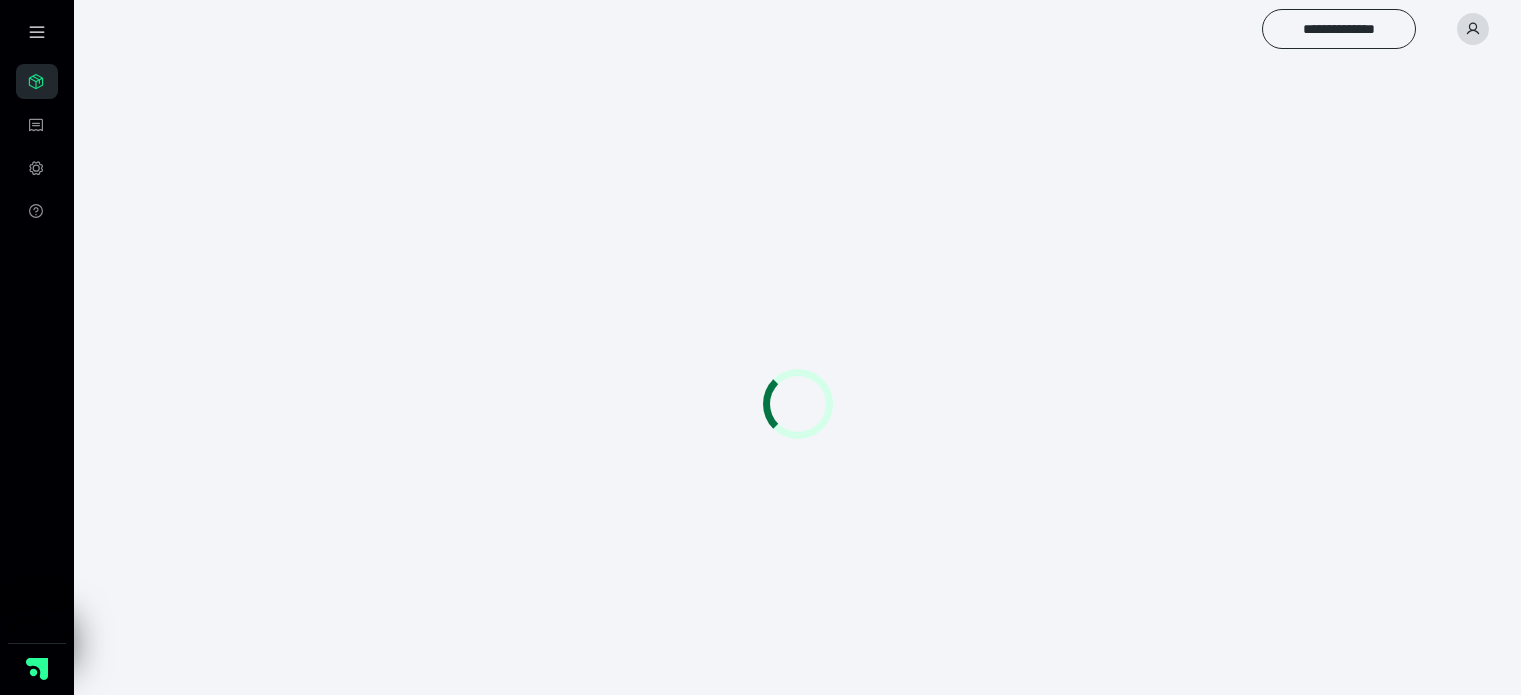 scroll, scrollTop: 0, scrollLeft: 0, axis: both 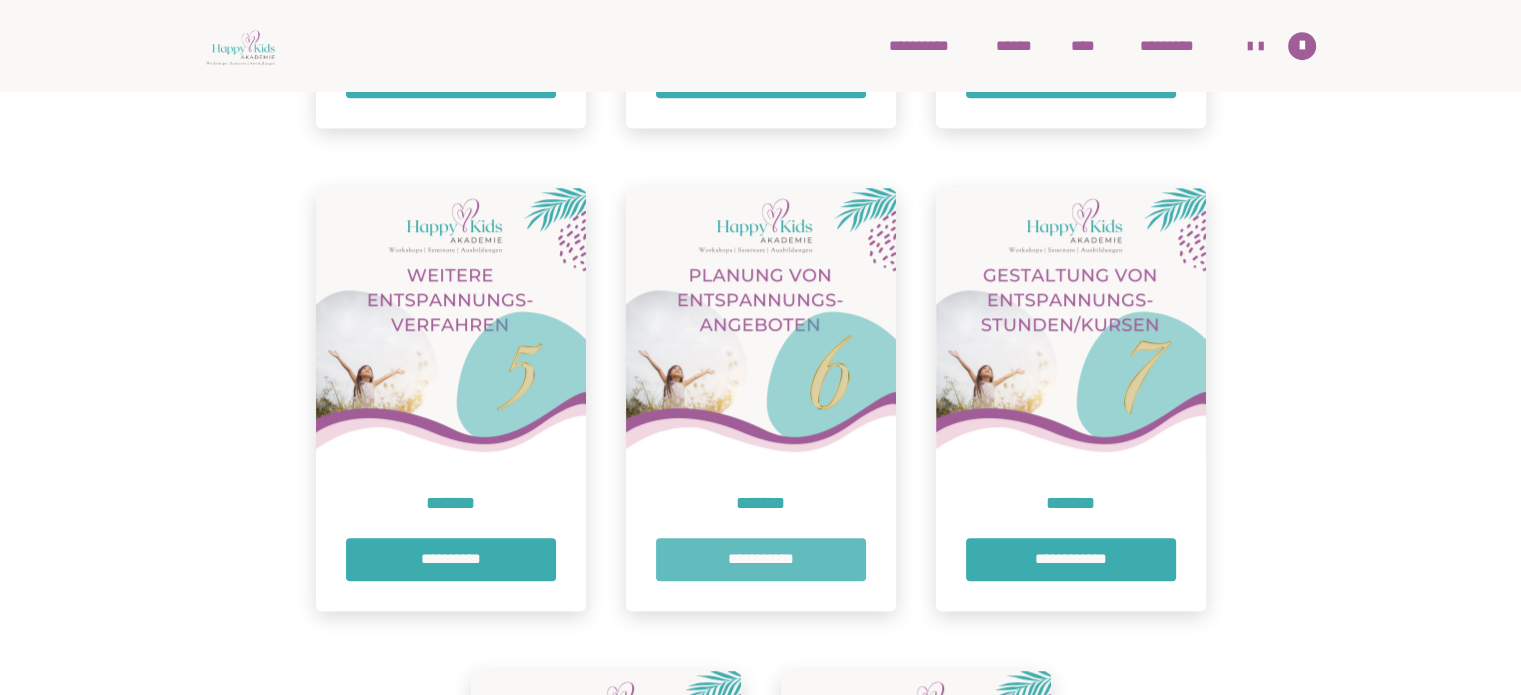 click on "**********" at bounding box center (761, 559) 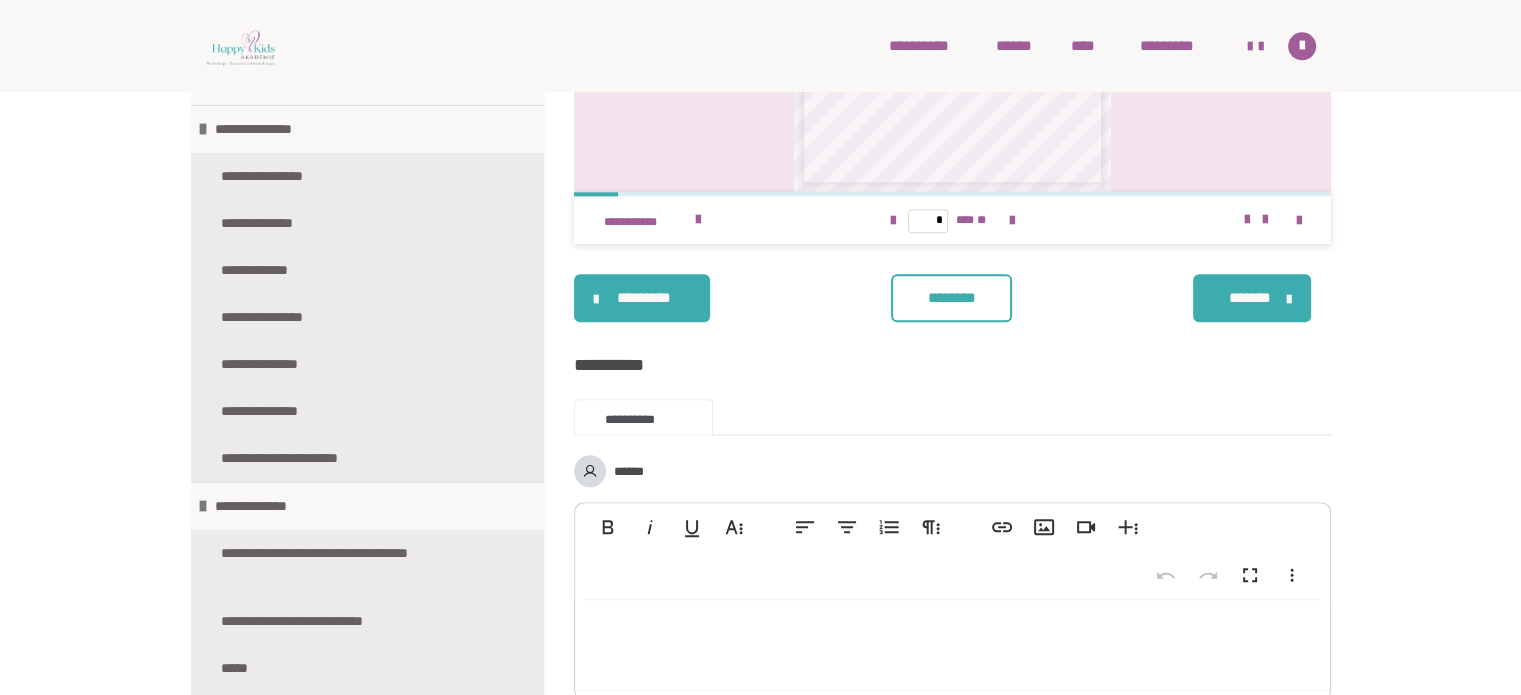 scroll, scrollTop: 2251, scrollLeft: 0, axis: vertical 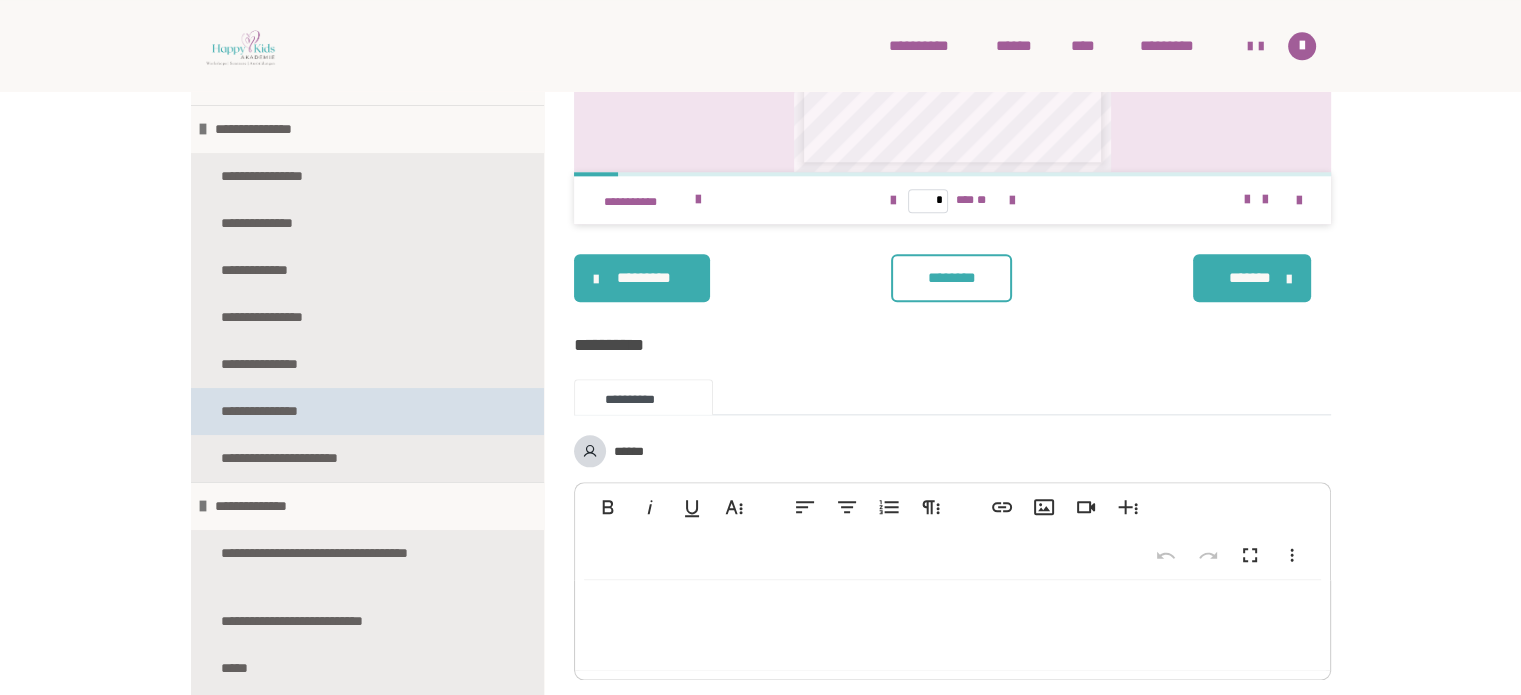 click on "**********" at bounding box center (277, 411) 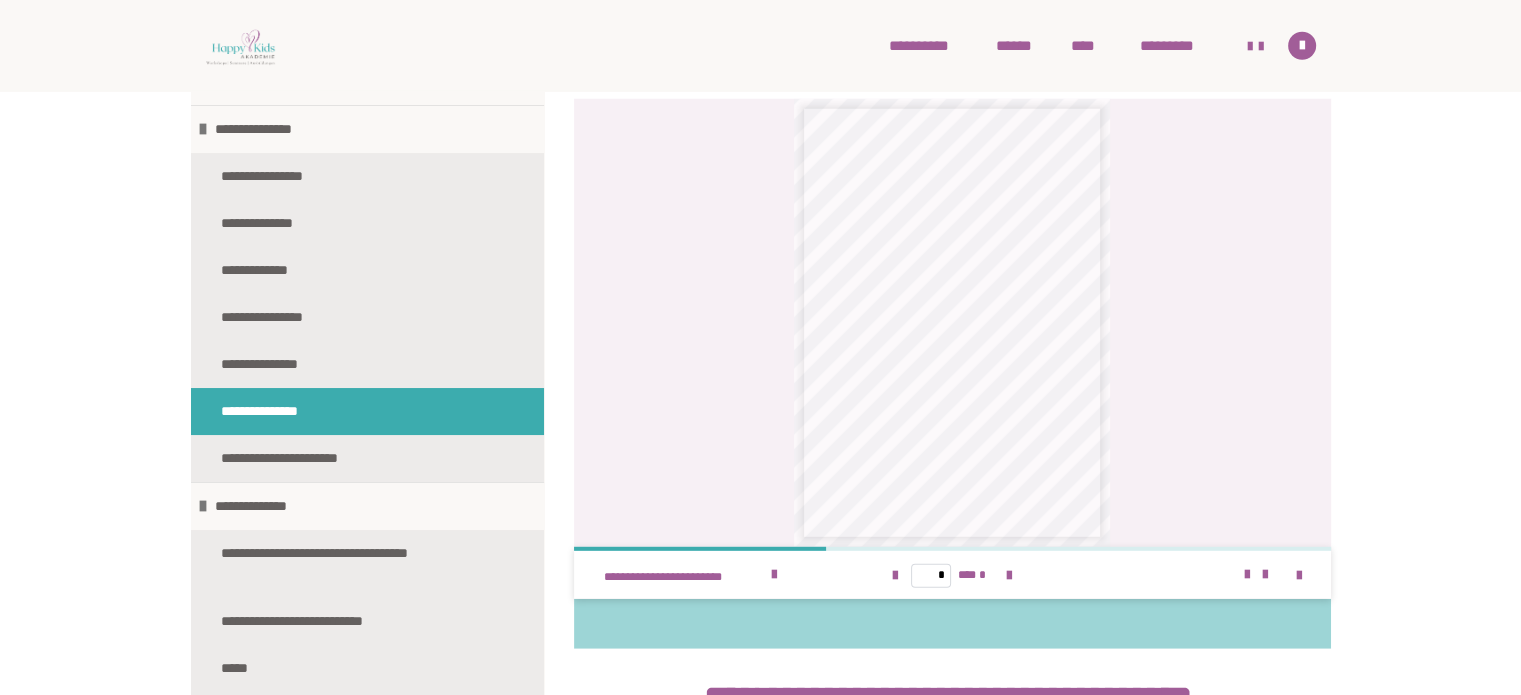 scroll, scrollTop: 6168, scrollLeft: 0, axis: vertical 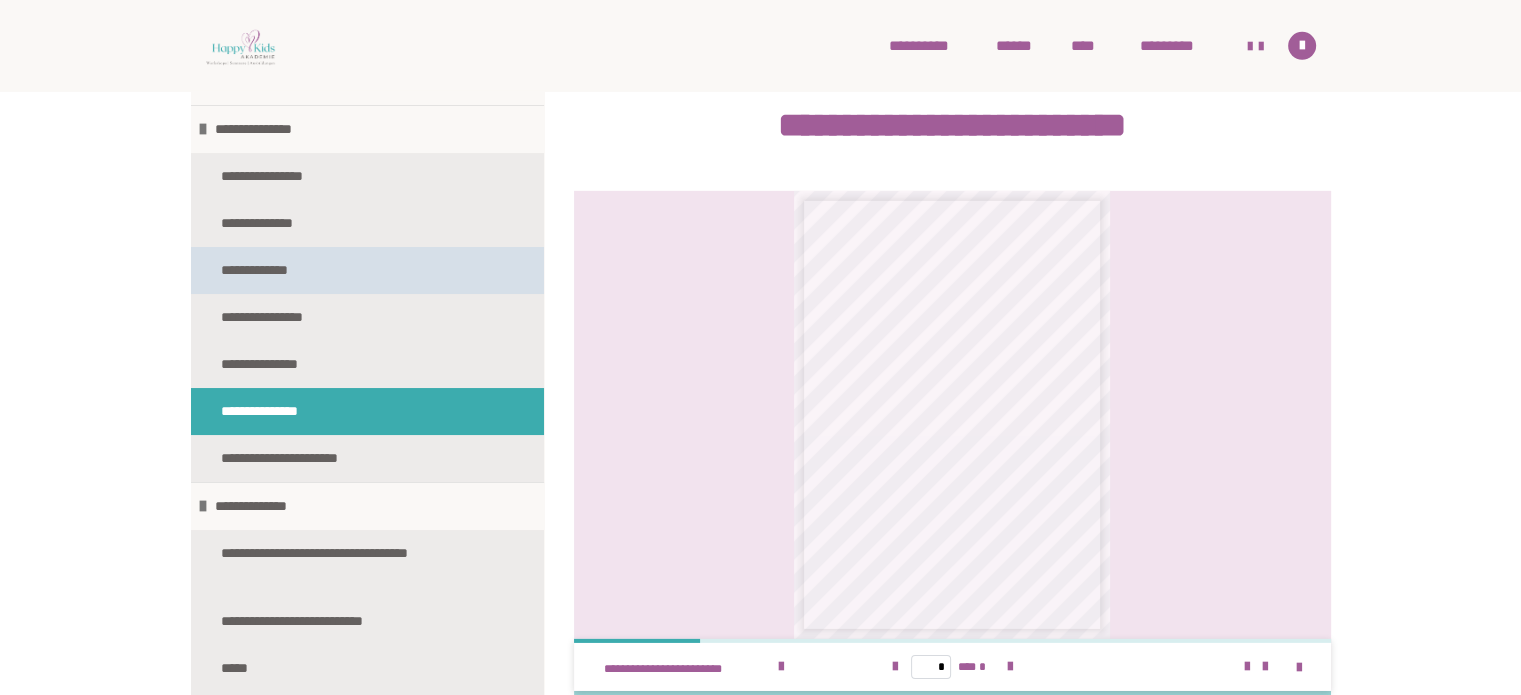click on "**********" at bounding box center [276, 270] 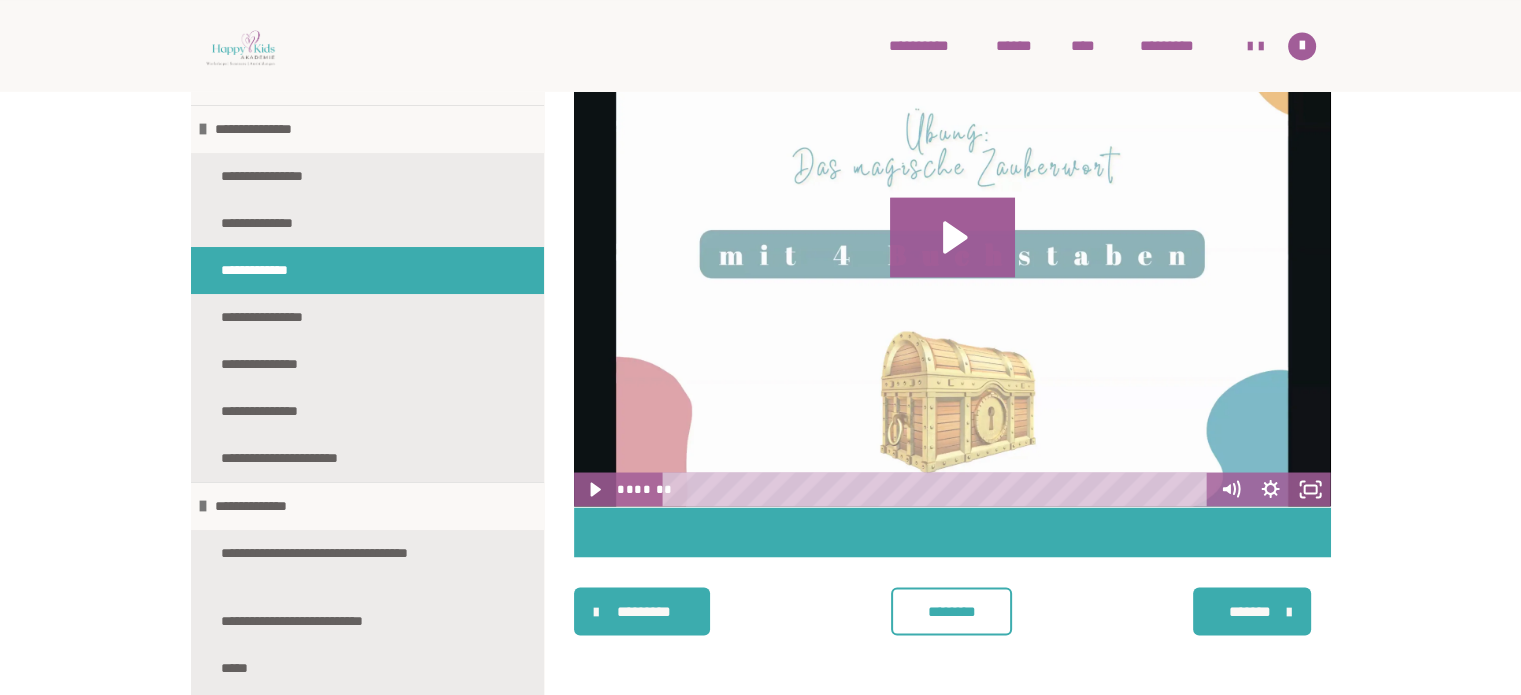 scroll, scrollTop: 3796, scrollLeft: 0, axis: vertical 